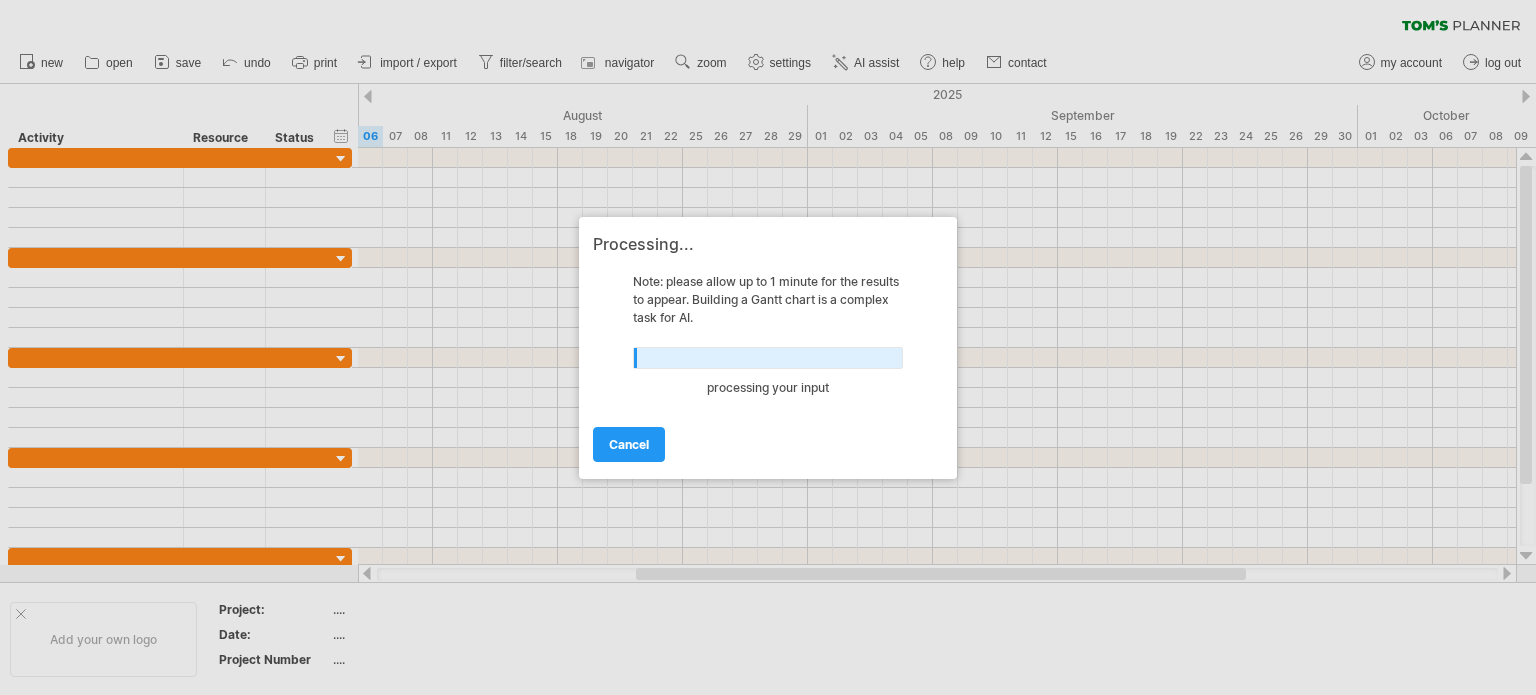 scroll, scrollTop: 0, scrollLeft: 0, axis: both 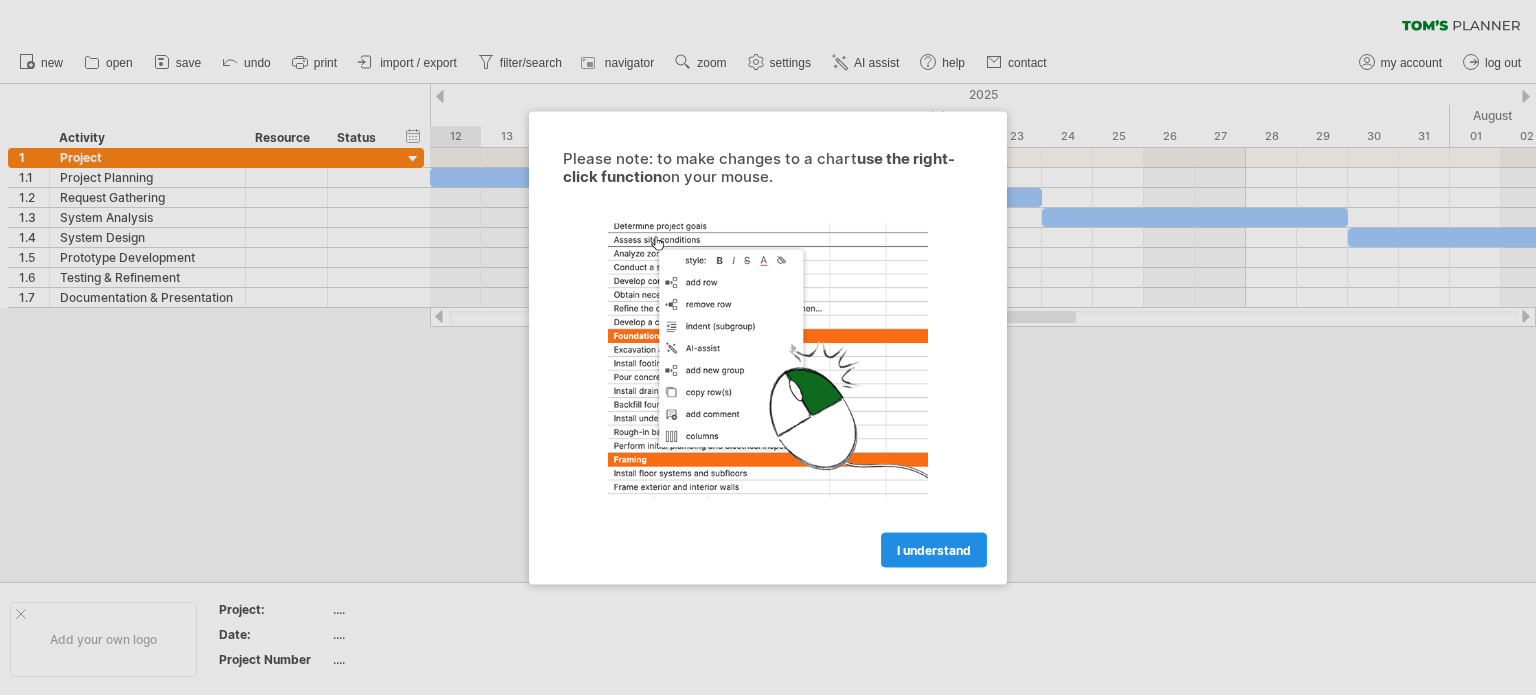 click on "I understand" at bounding box center [934, 549] 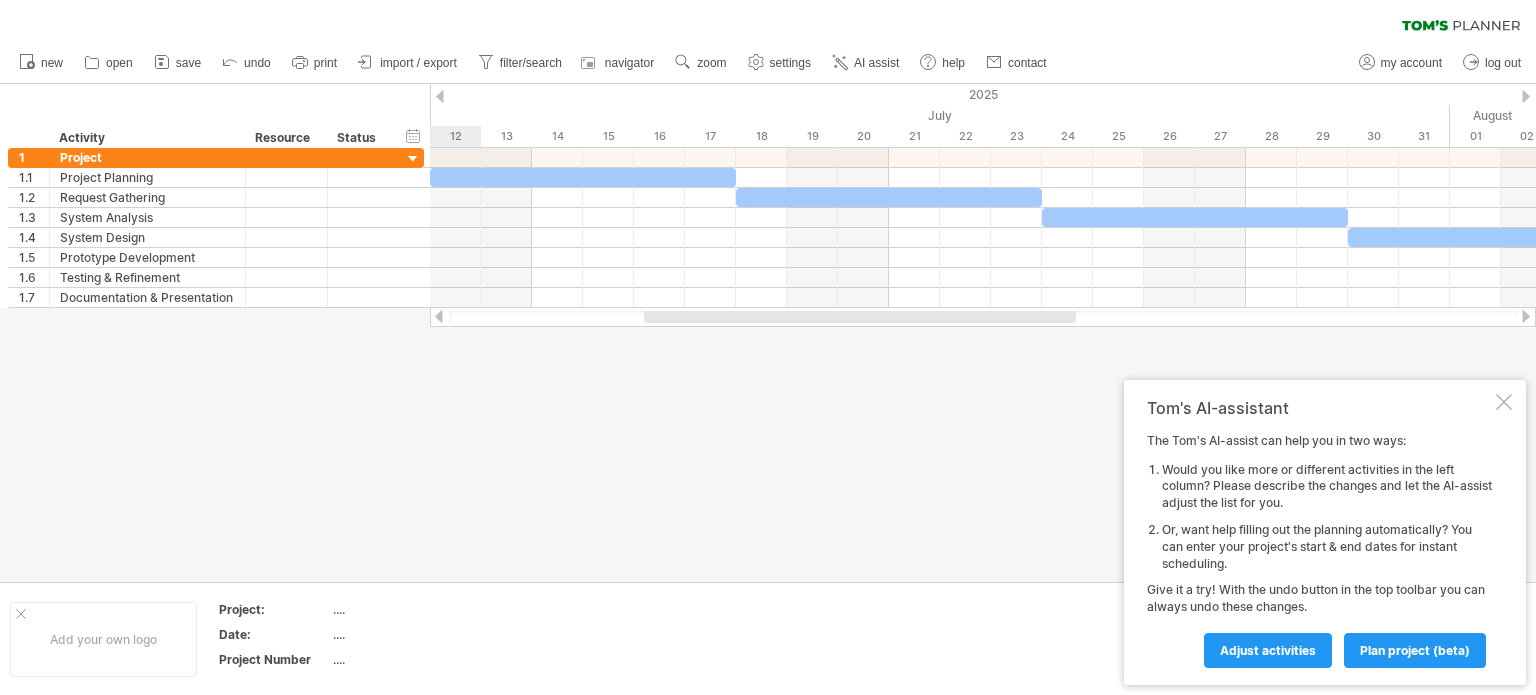 click at bounding box center [1504, 402] 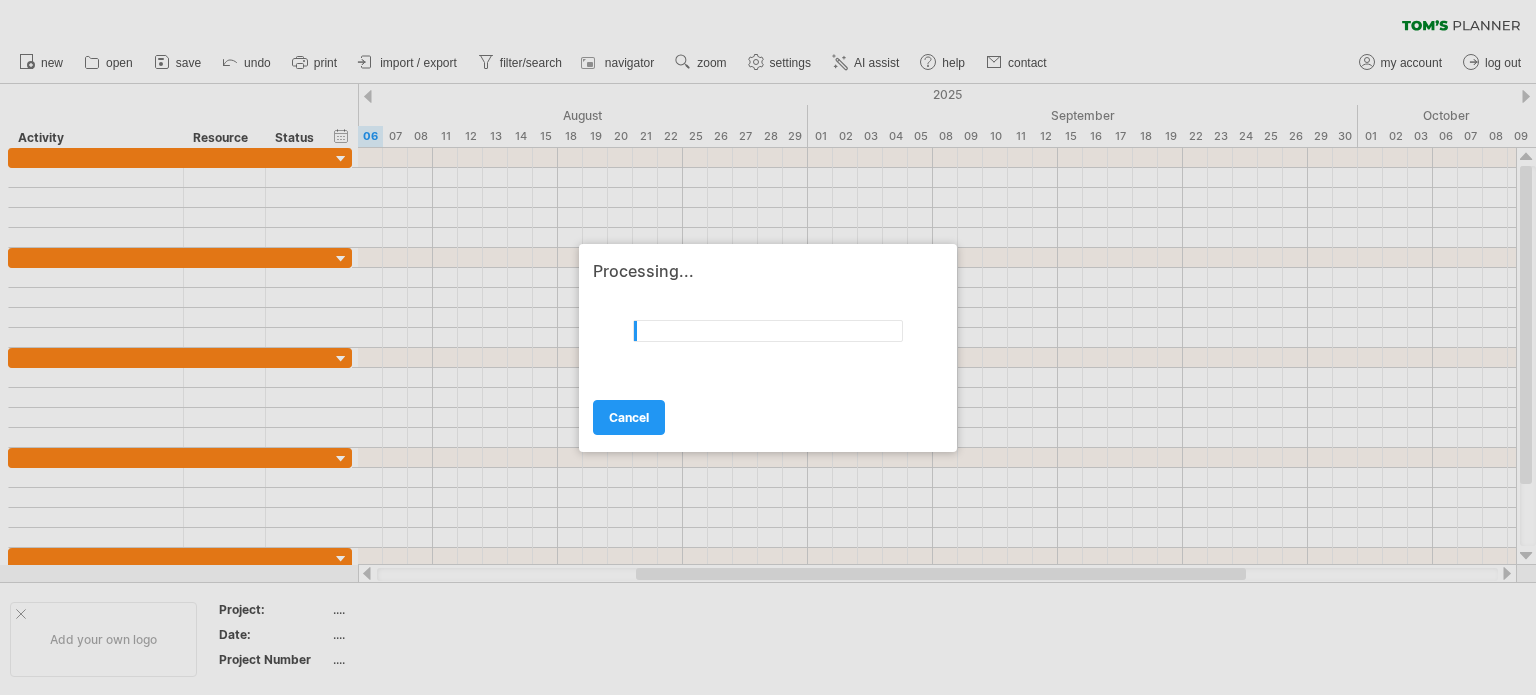 scroll, scrollTop: 0, scrollLeft: 0, axis: both 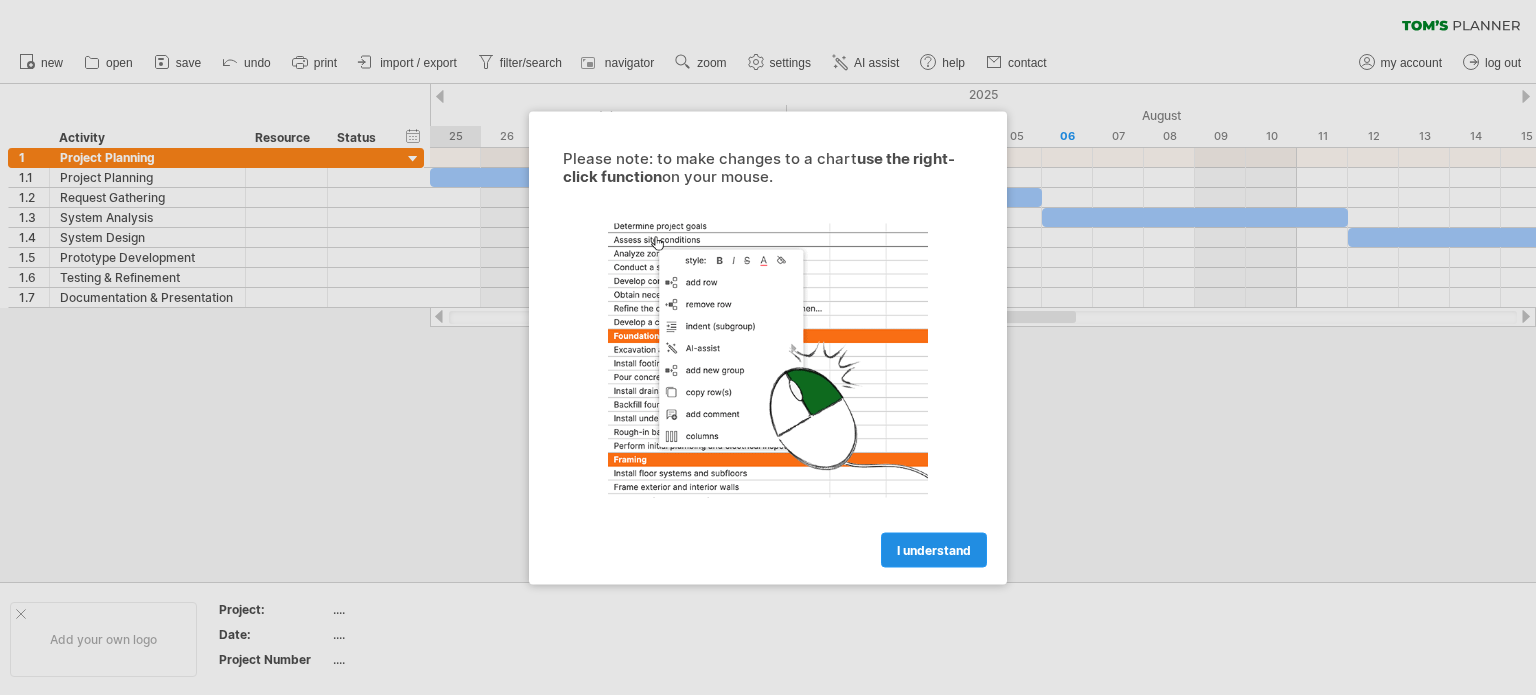 click on "I understand" at bounding box center [934, 549] 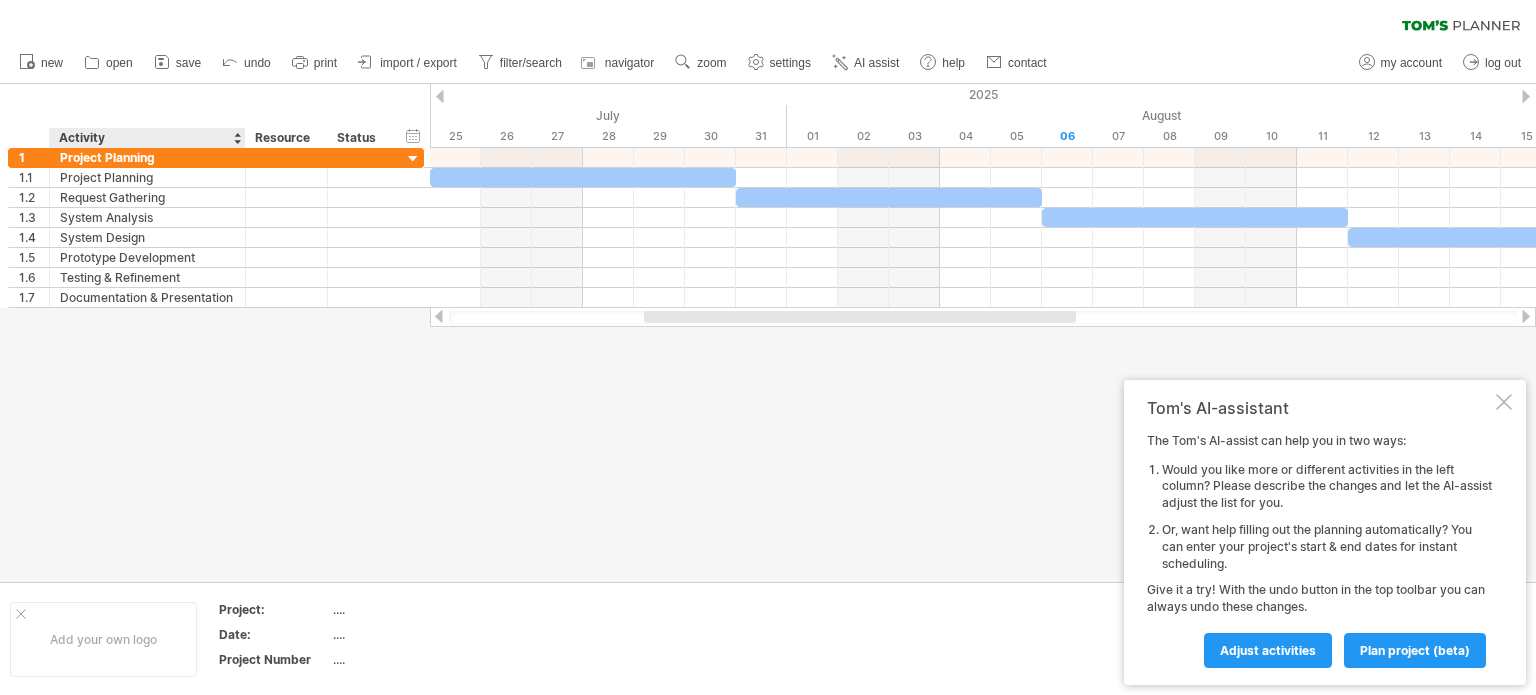 click at bounding box center (768, 333) 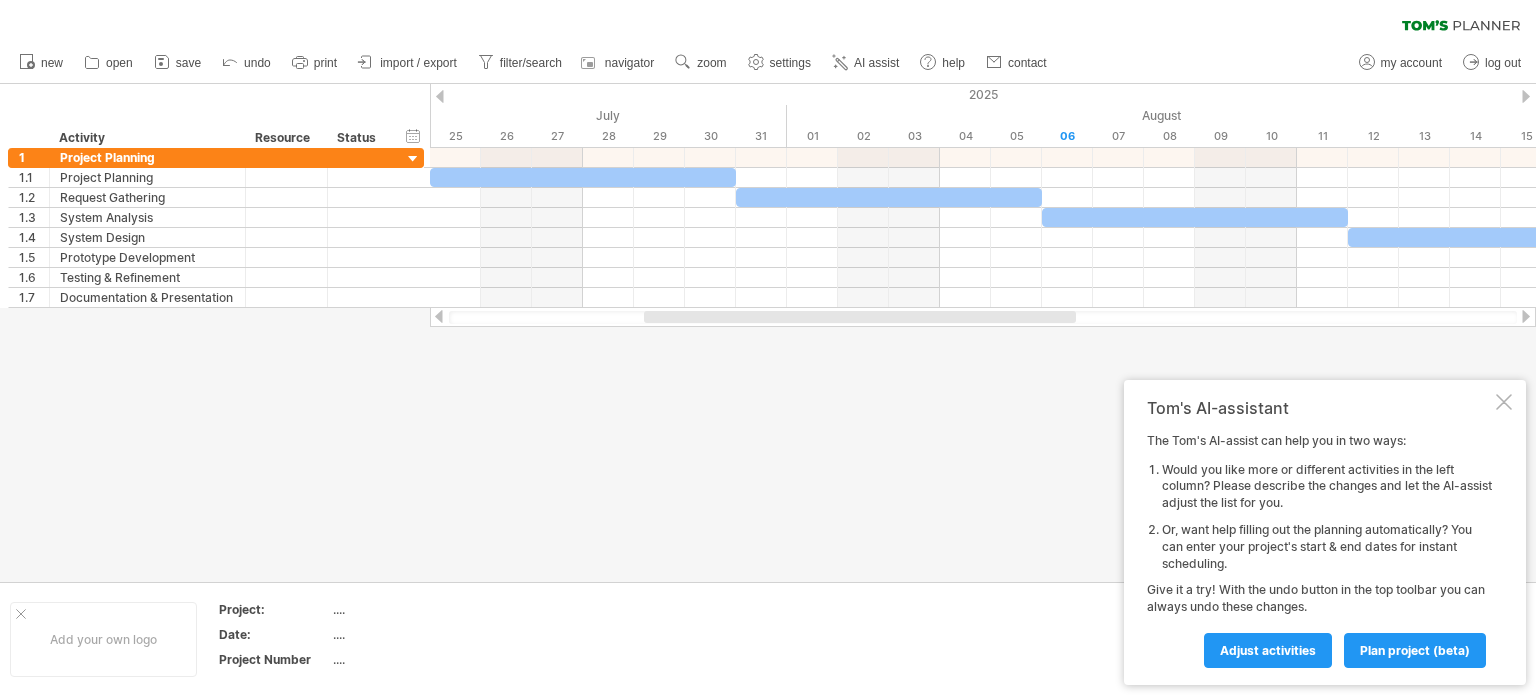 click at bounding box center [1504, 402] 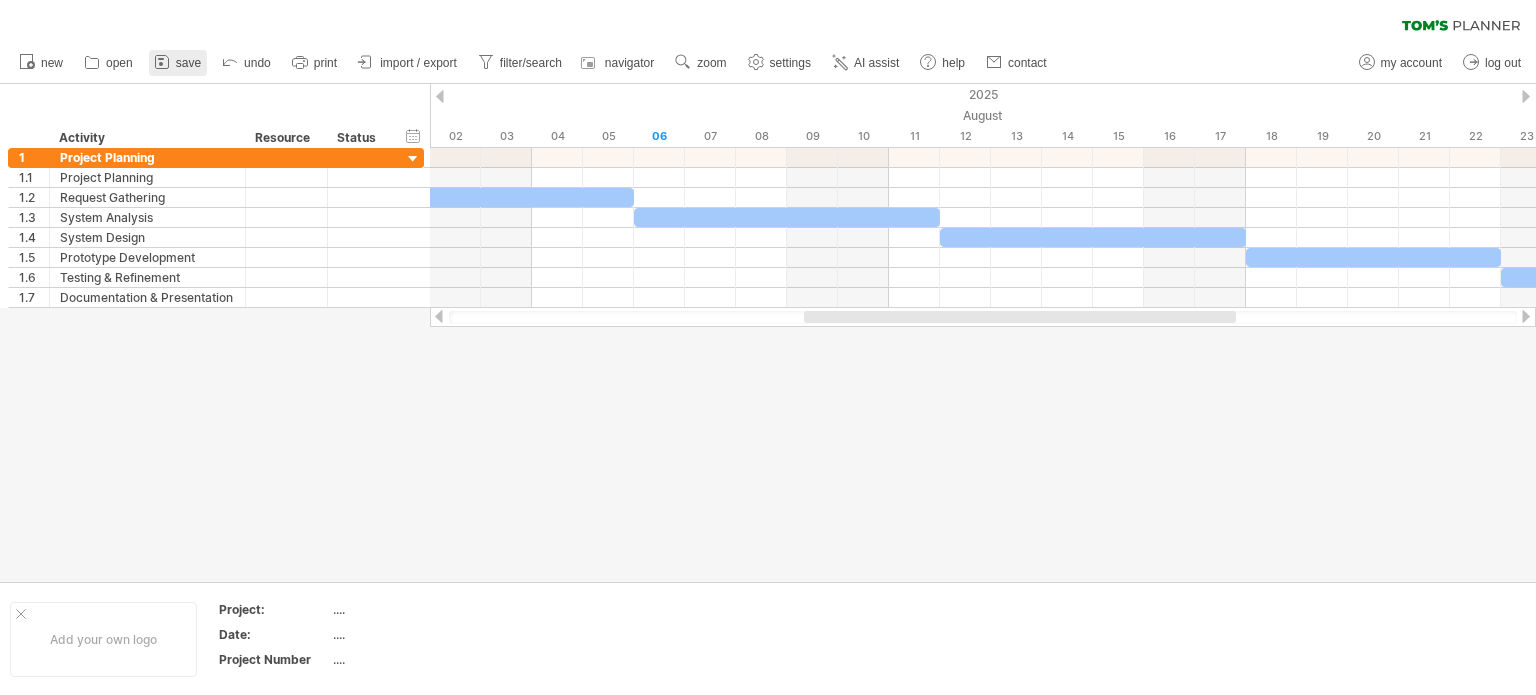 click on "save" at bounding box center (188, 63) 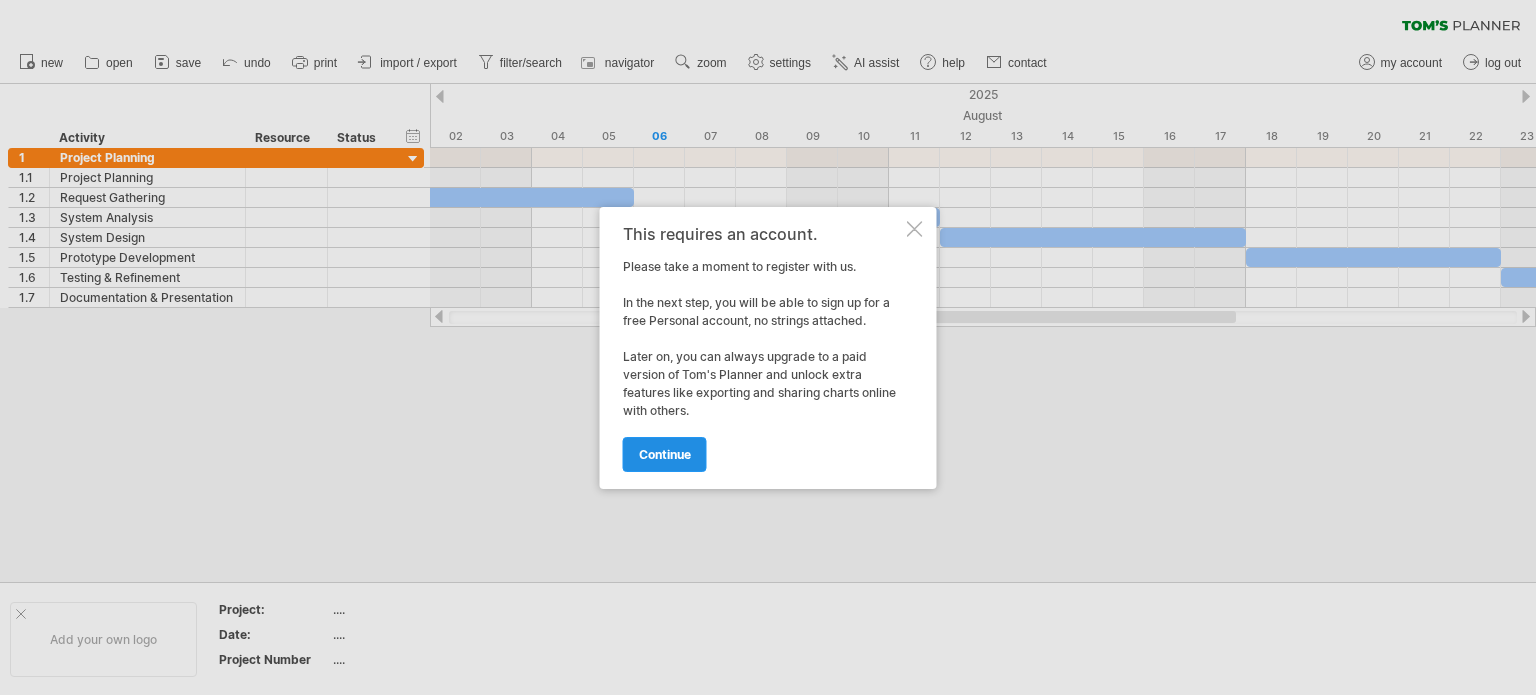 click on "continue" at bounding box center [665, 454] 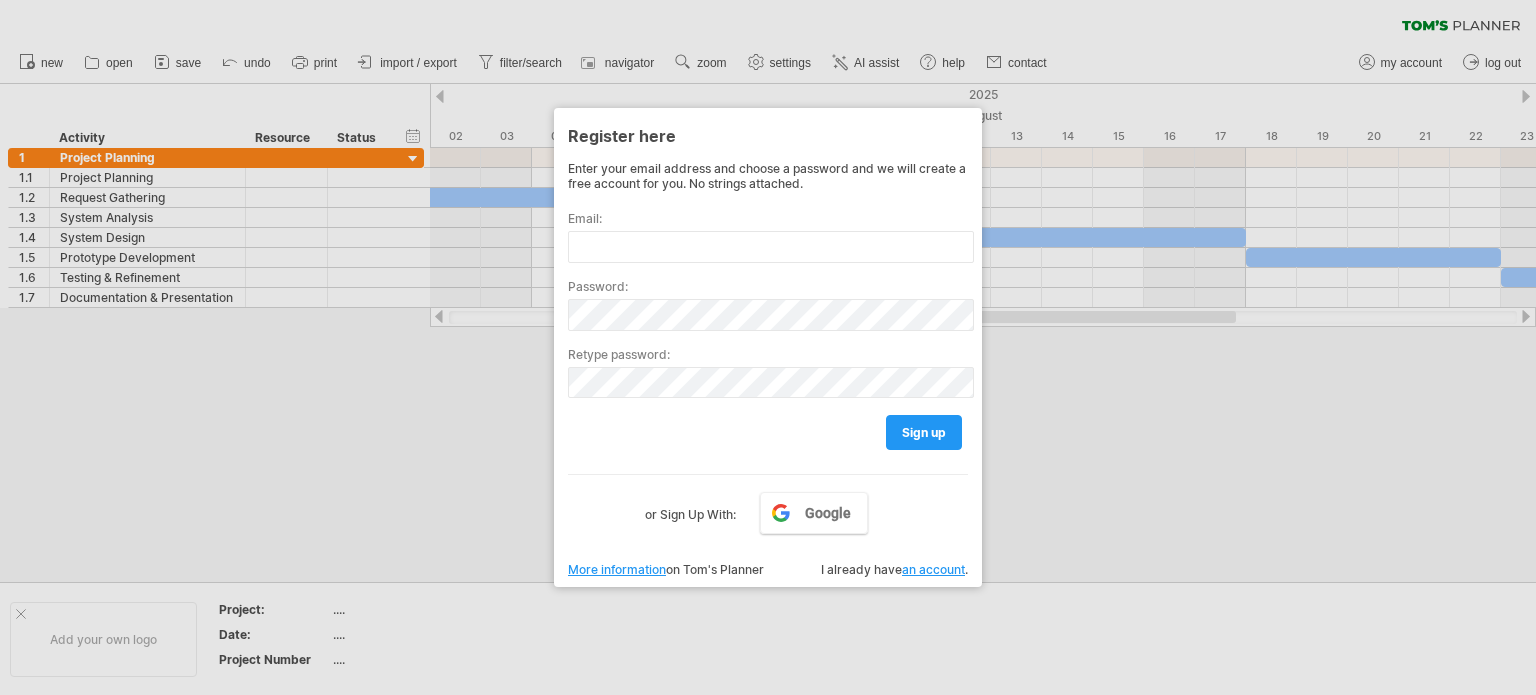 click on "Enter your email address and choose a password and we will create a free account for you. No strings attached.
Email:
Password:
Retype password:
sign up
Google
or Sign Up With:" at bounding box center (768, 343) 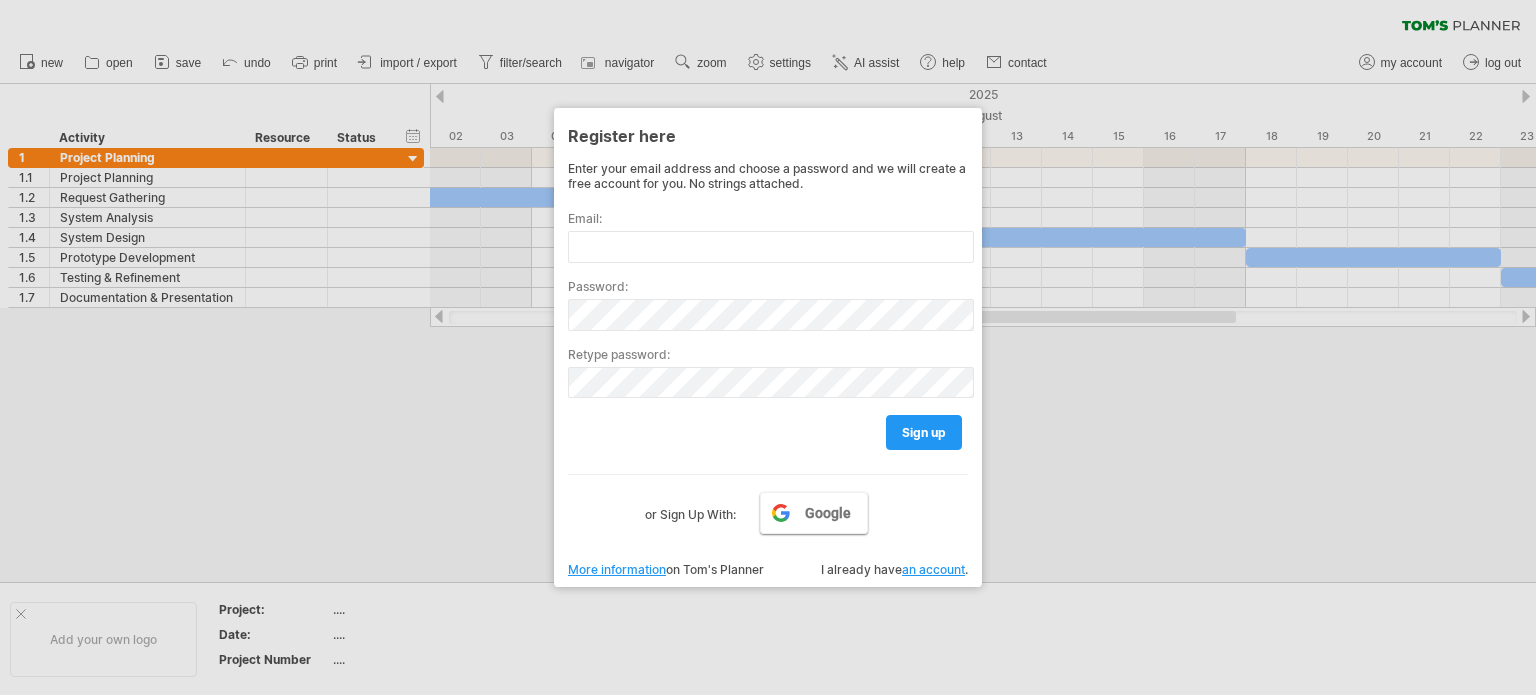click on "Google" at bounding box center [814, 513] 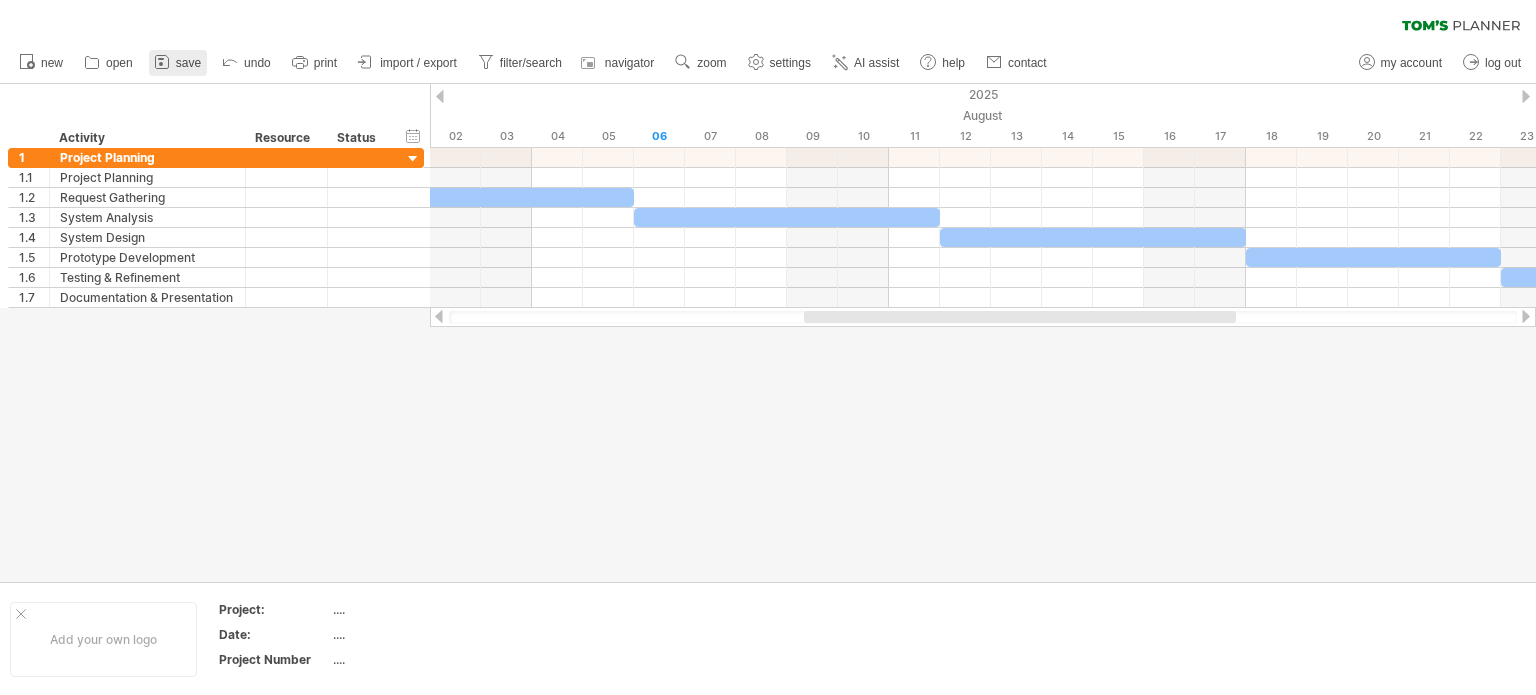 click on "save" at bounding box center [188, 63] 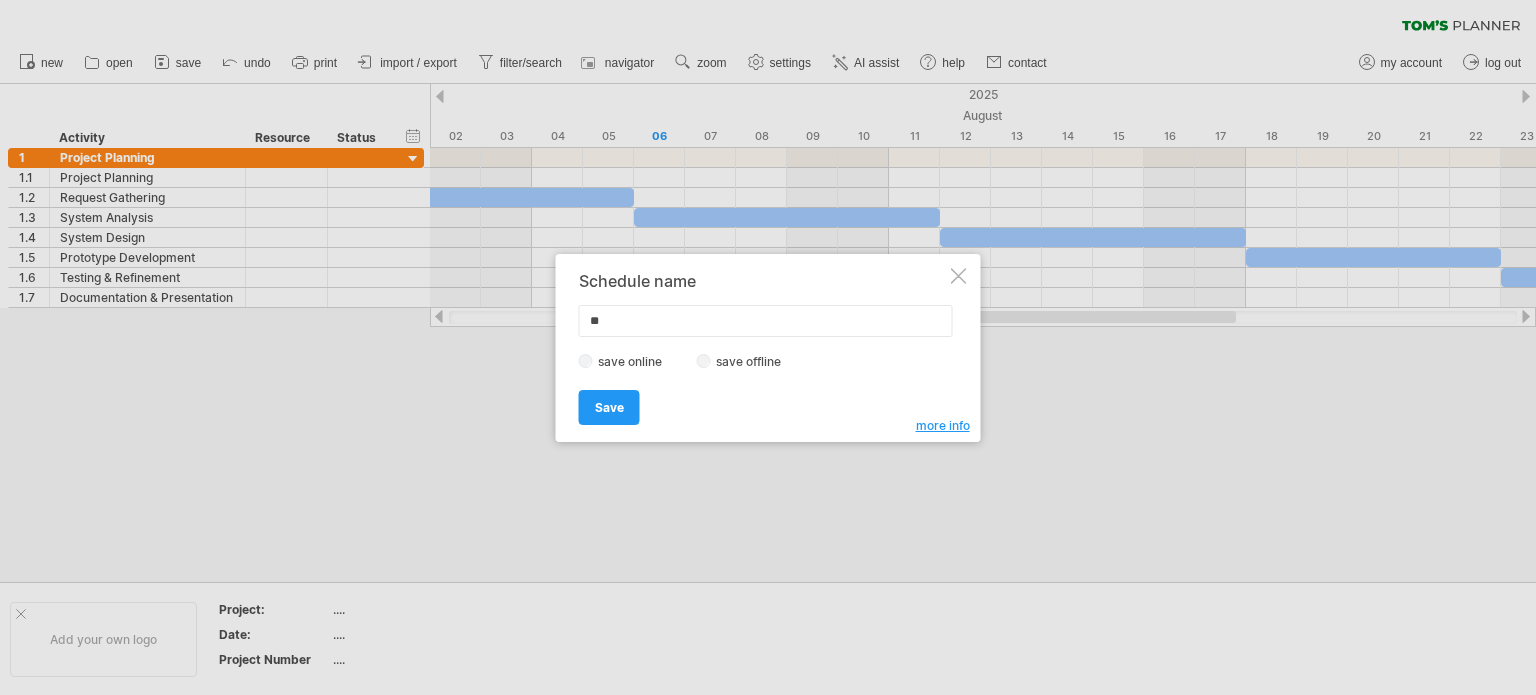 type on "*" 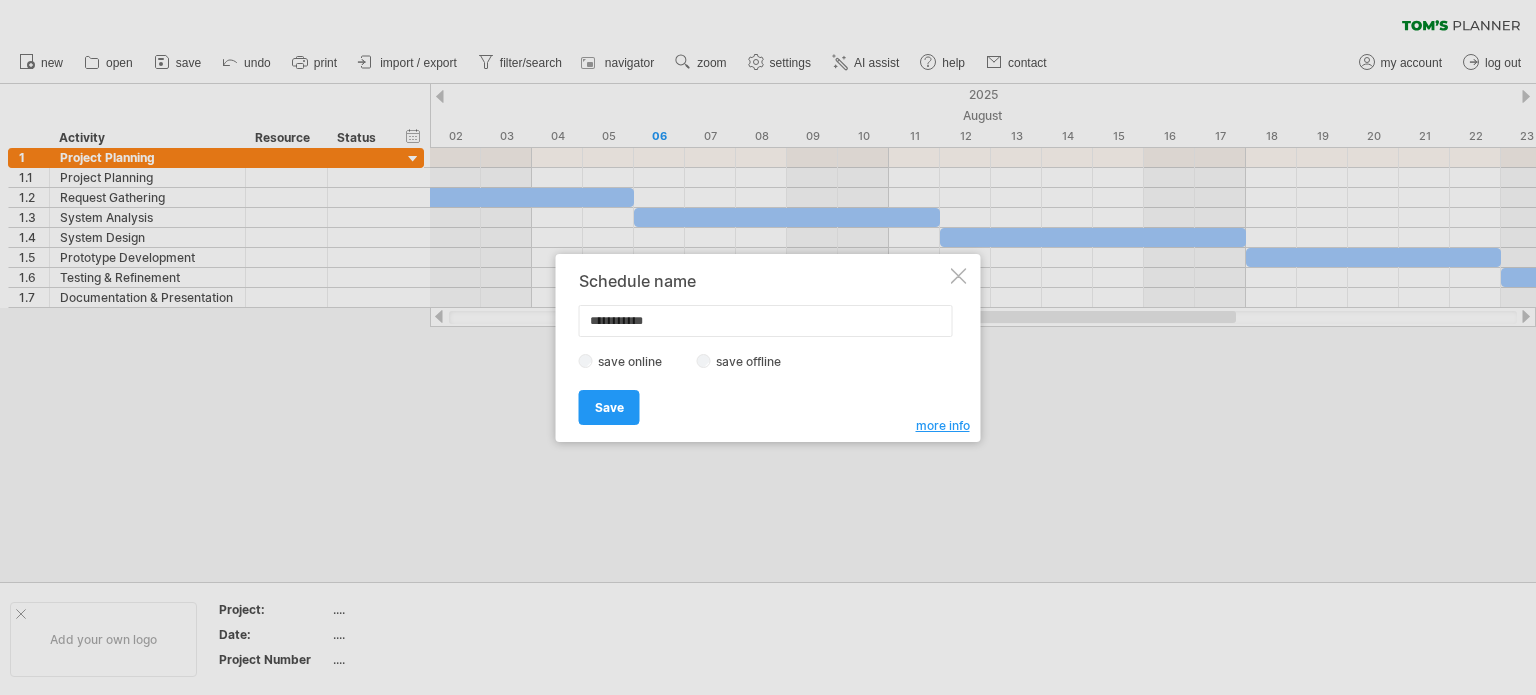 type on "**********" 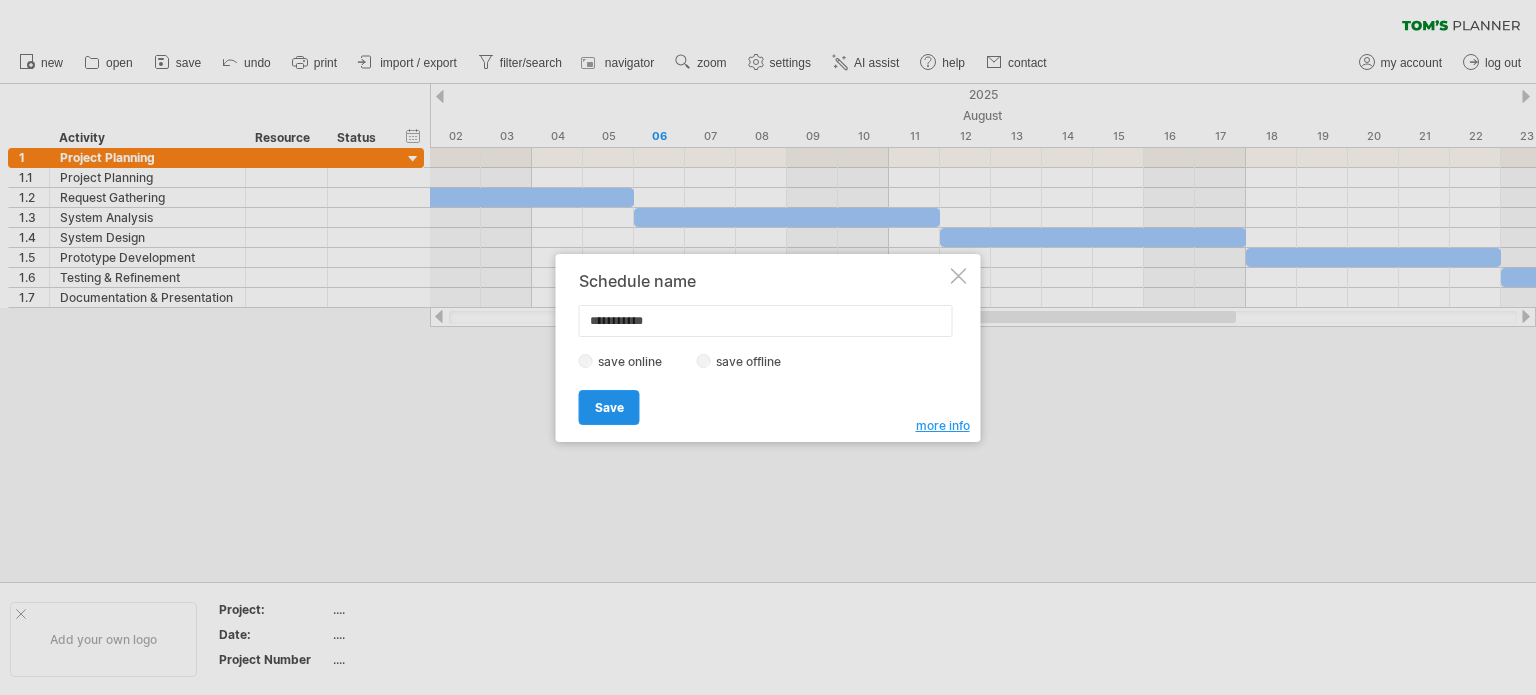 click on "Save" at bounding box center (609, 407) 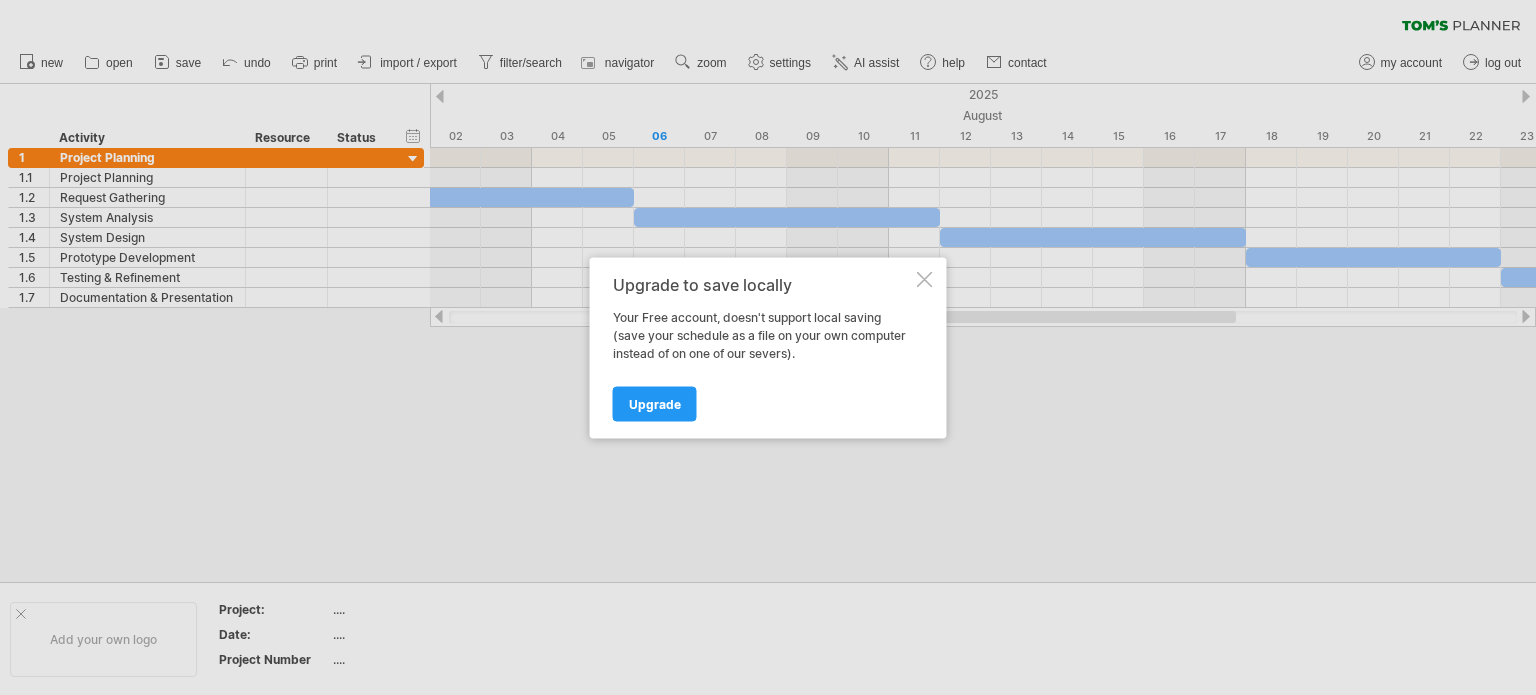 click at bounding box center (925, 279) 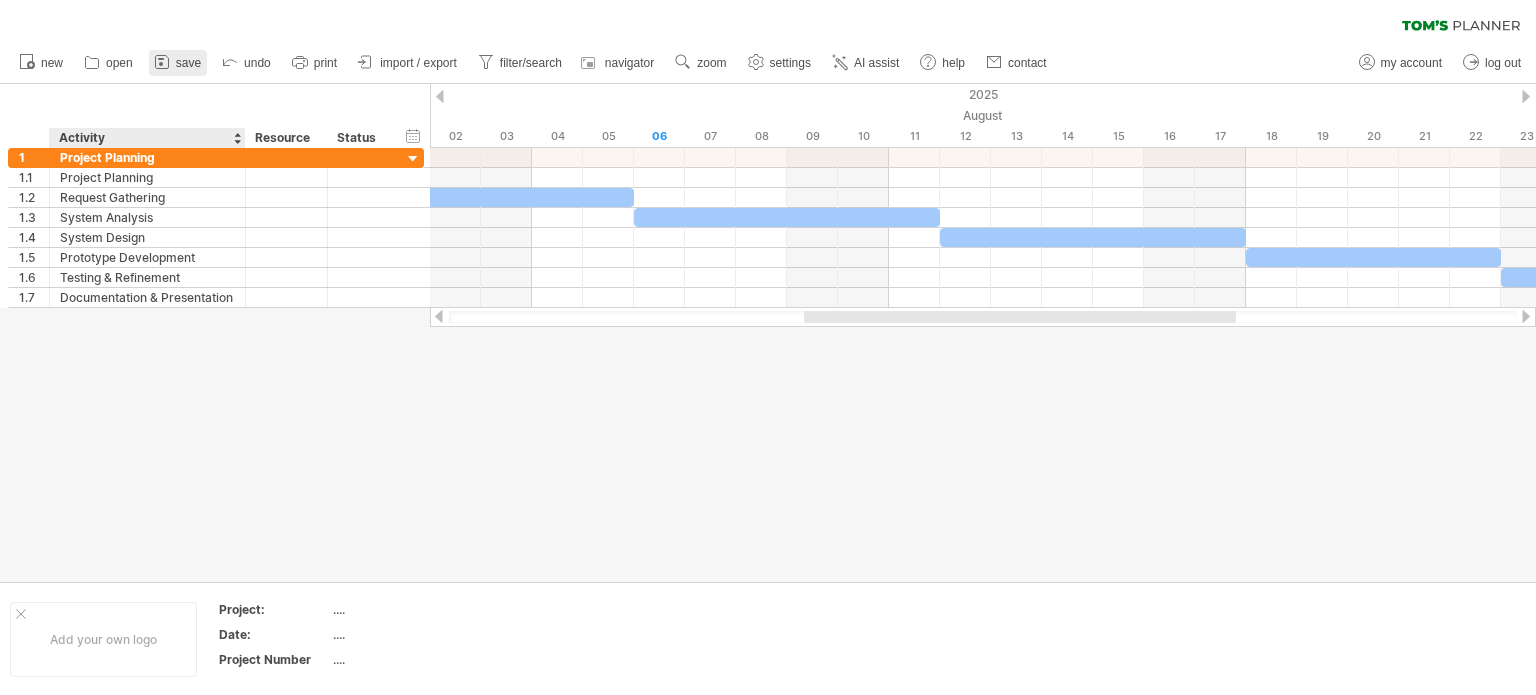 click on "save" at bounding box center [178, 63] 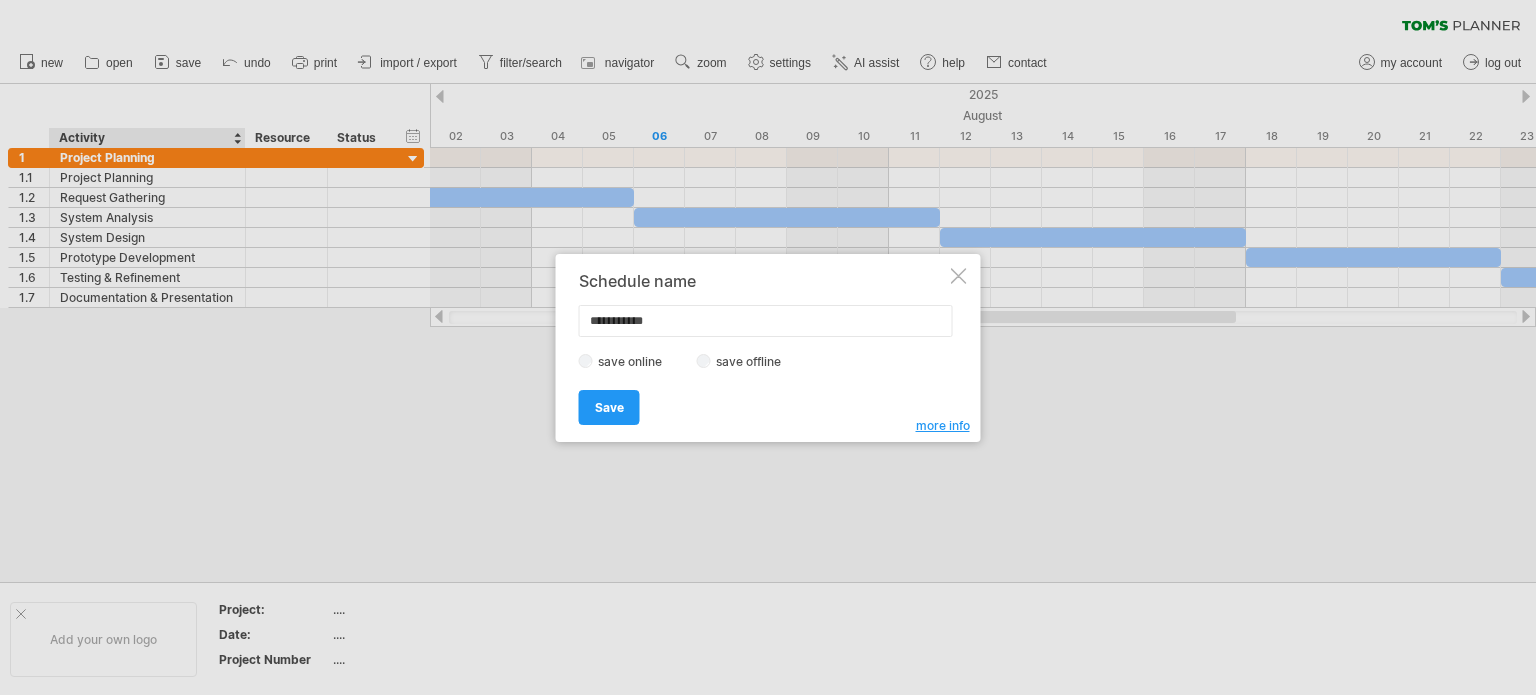 click at bounding box center [768, 347] 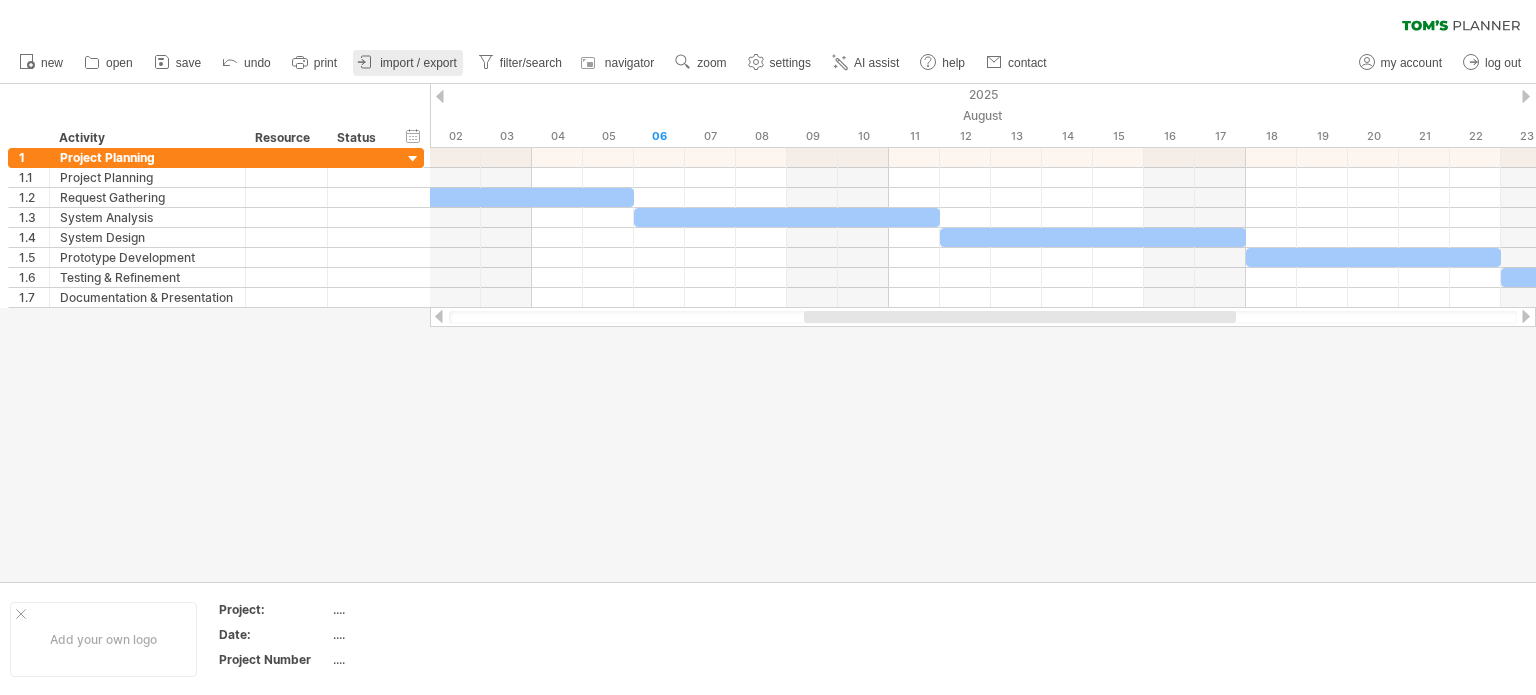 click on "import / export" at bounding box center (408, 63) 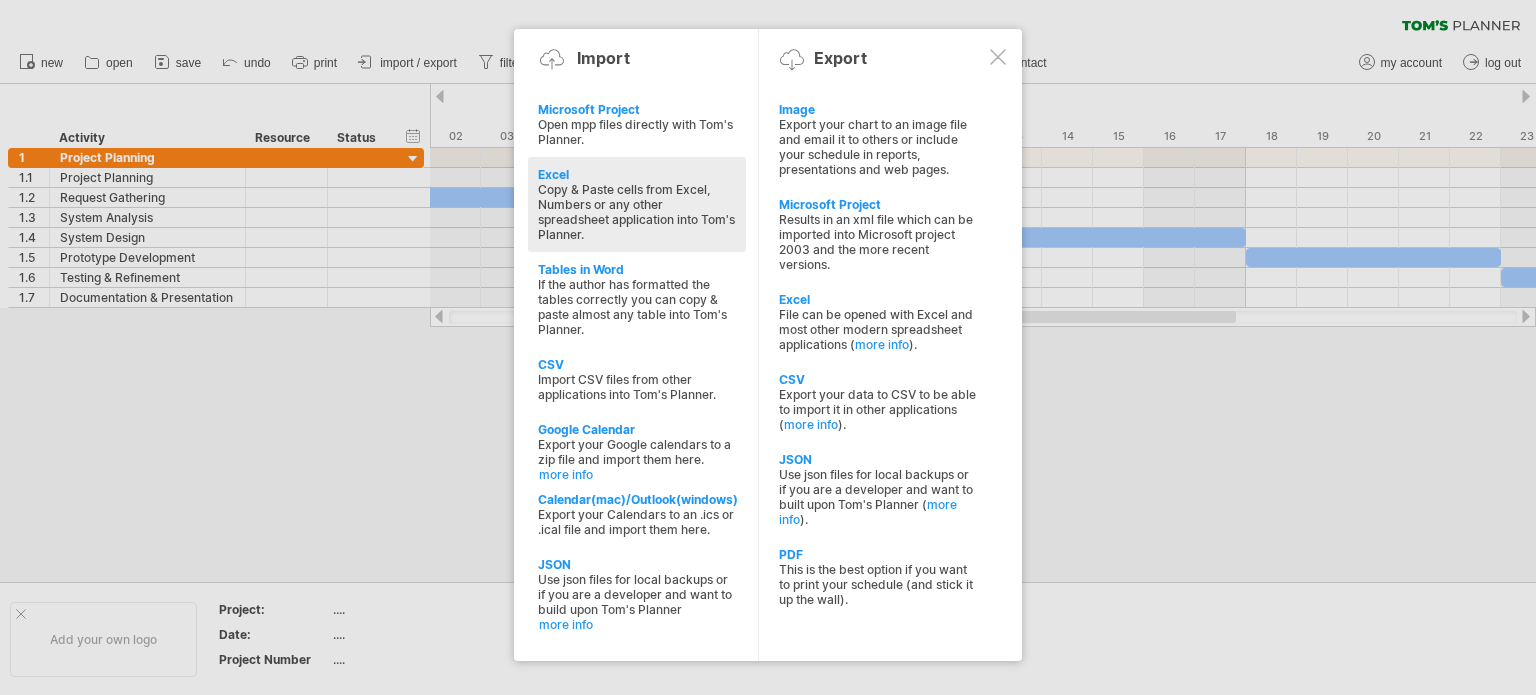 click on "Excel" at bounding box center (637, 174) 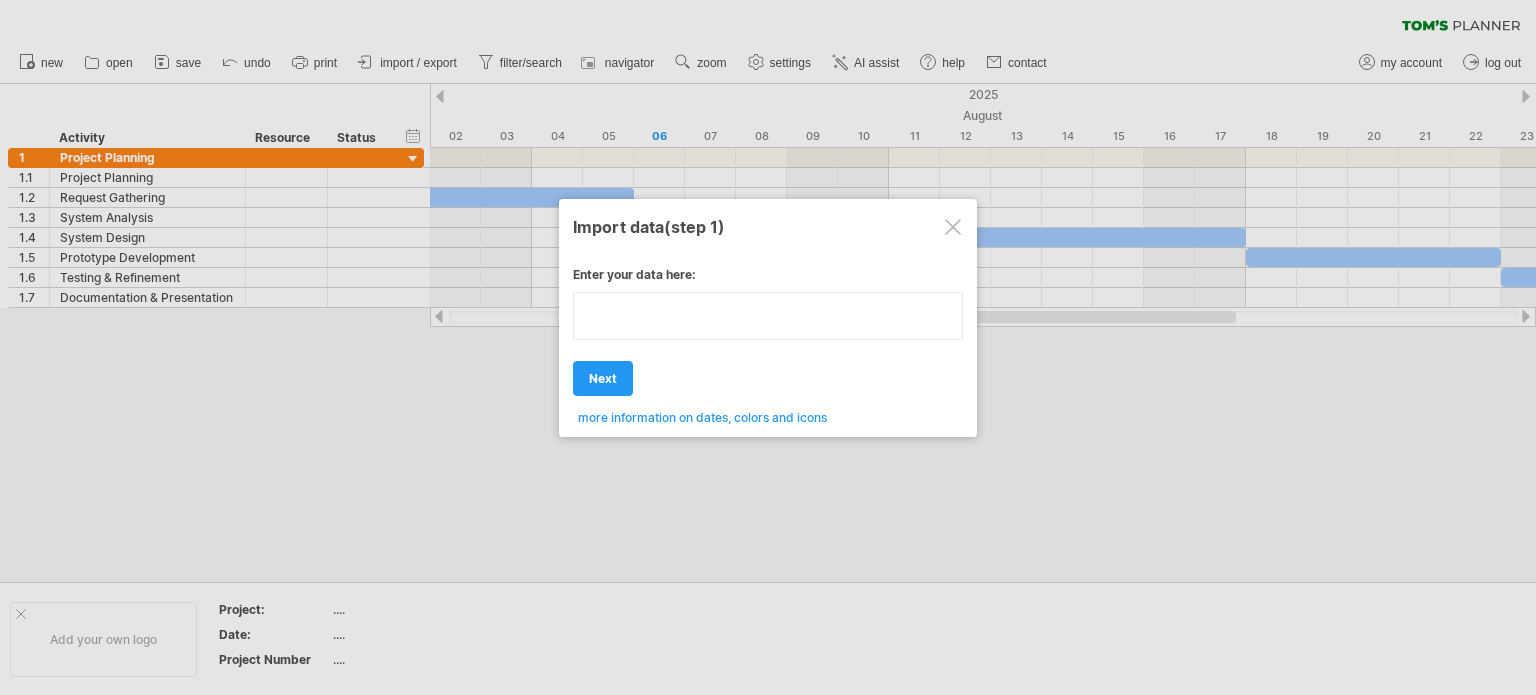 click at bounding box center [768, 316] 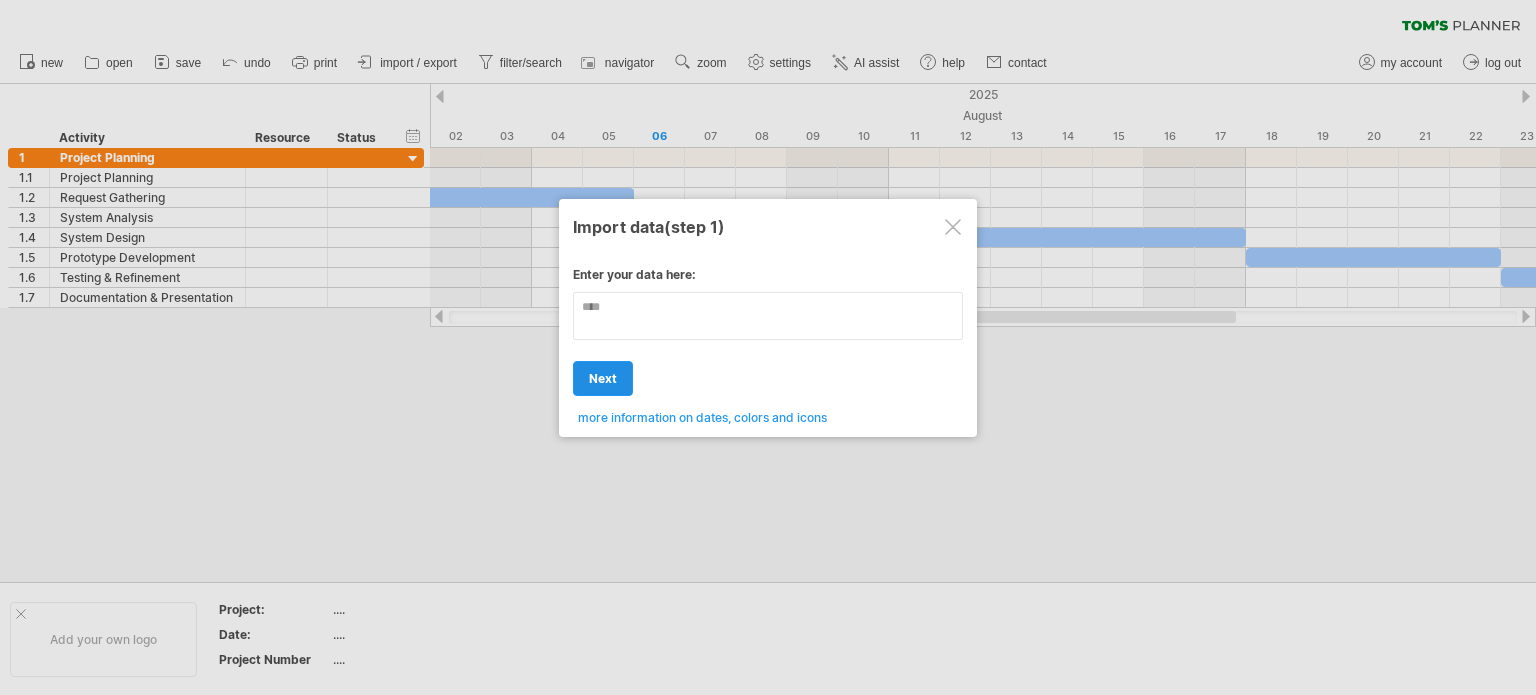 type on "****" 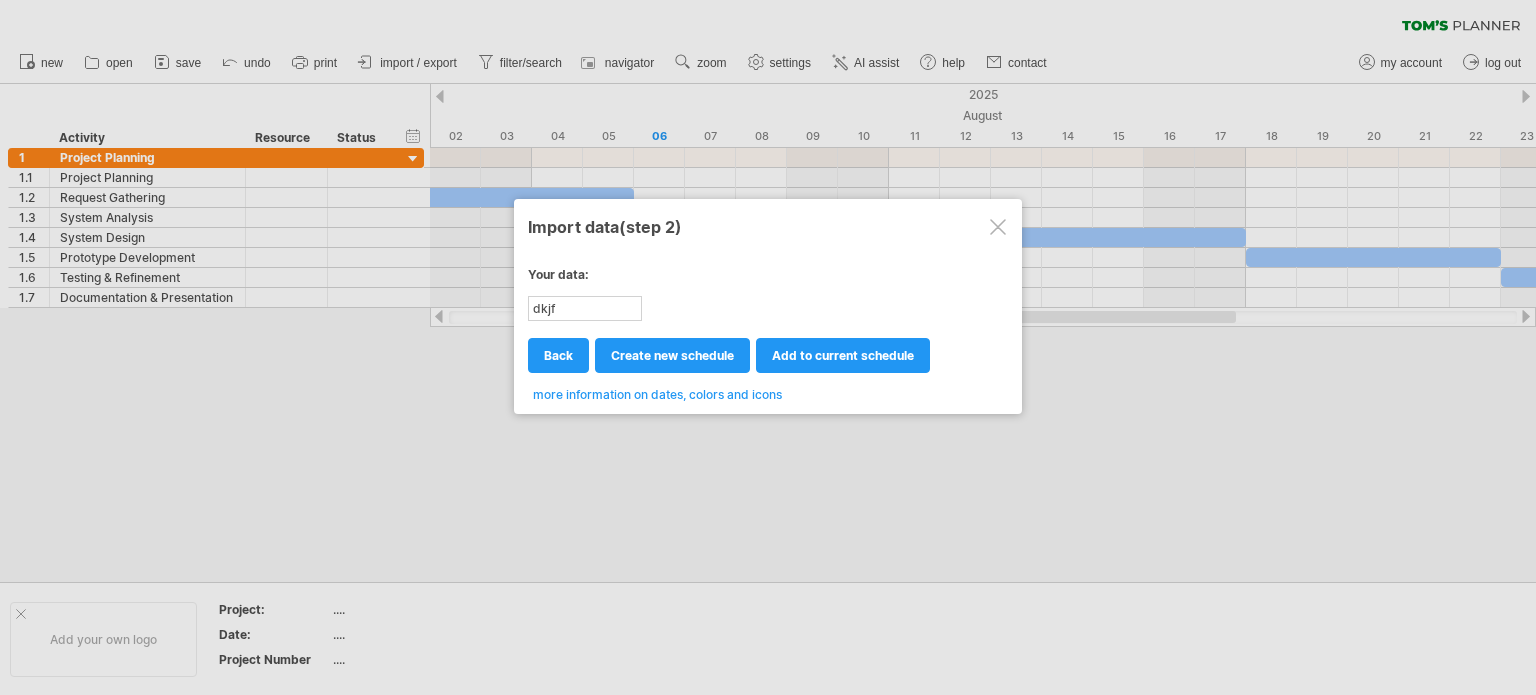 click at bounding box center [998, 227] 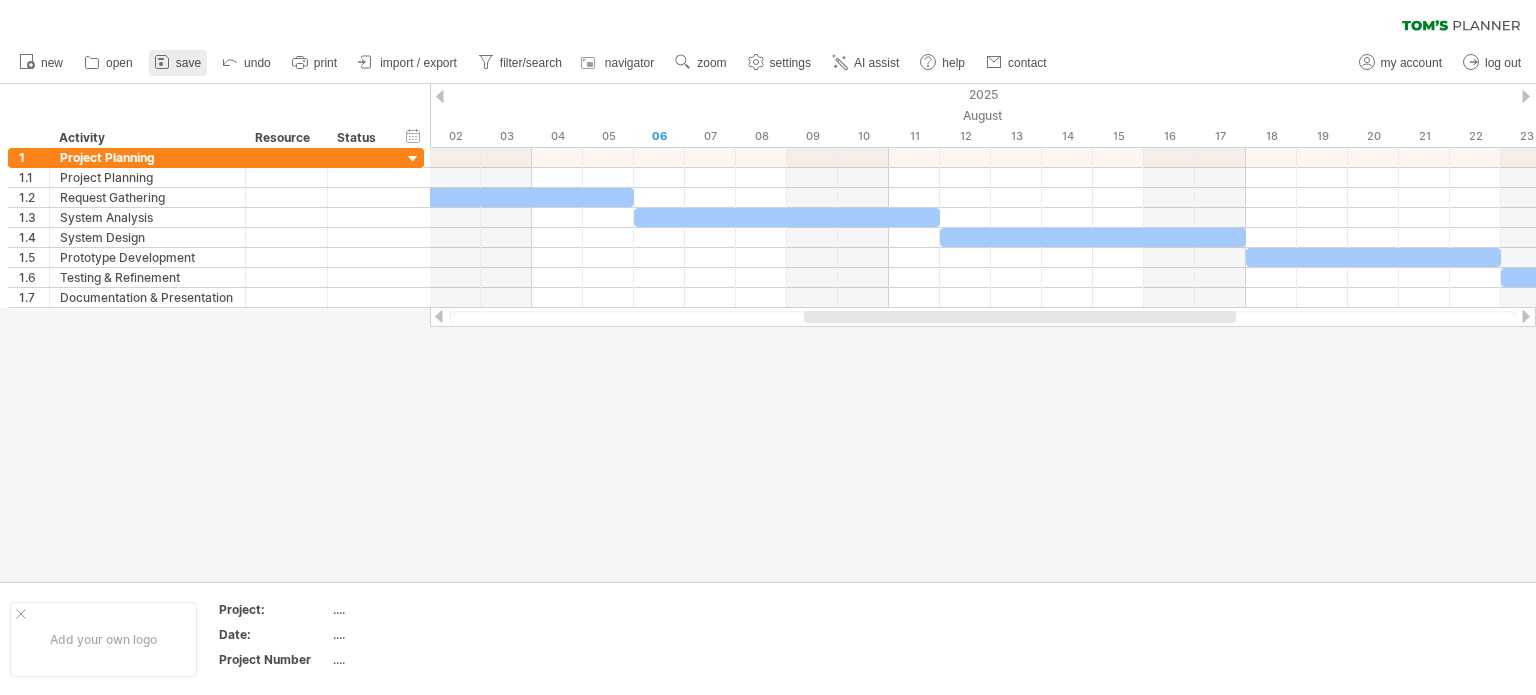 click on "save" at bounding box center (188, 63) 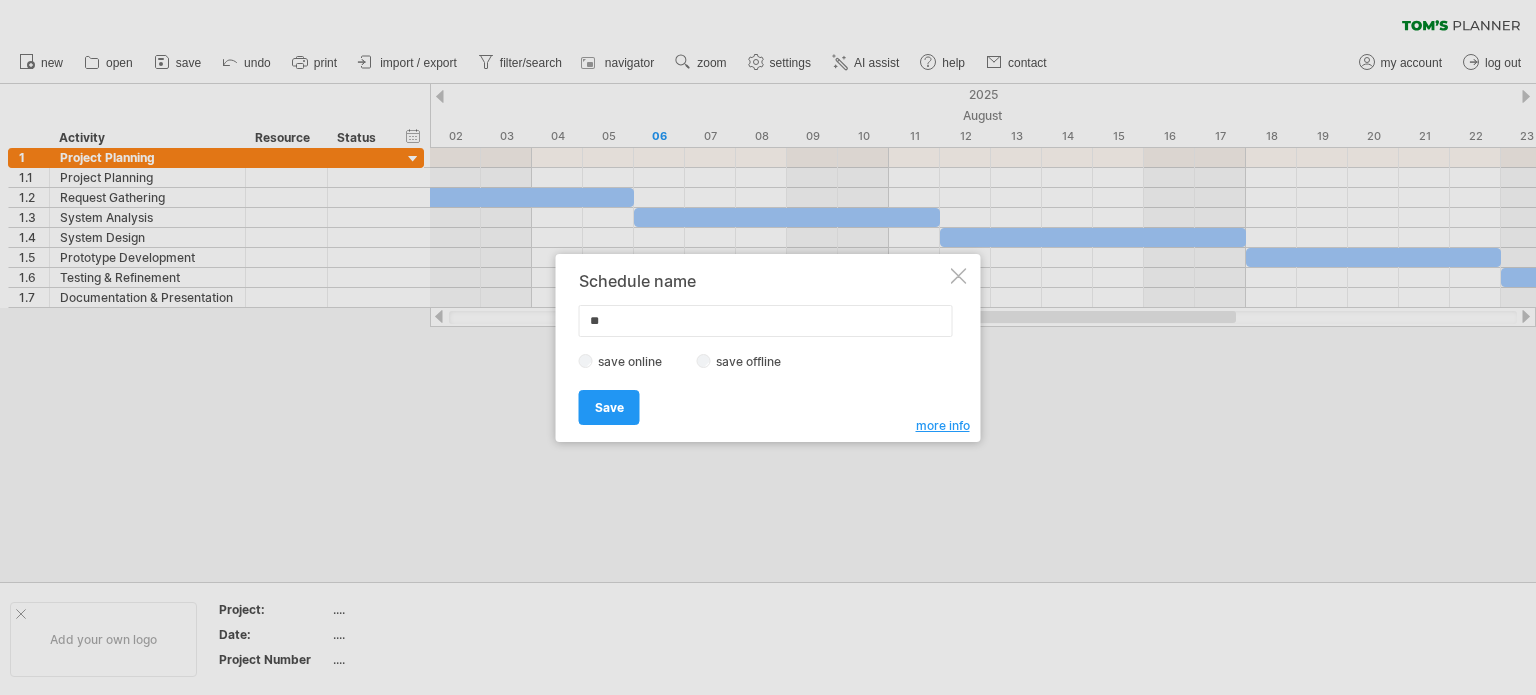 type on "*" 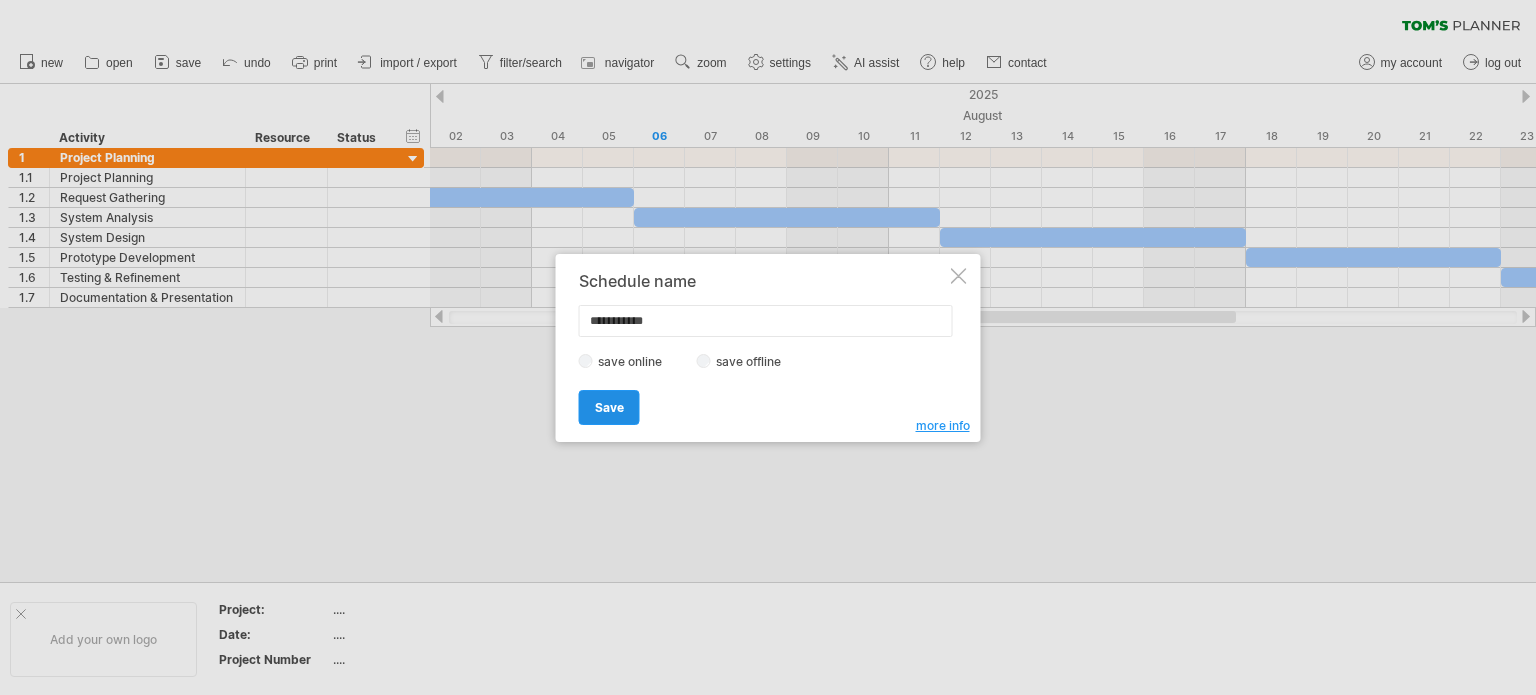 type on "**********" 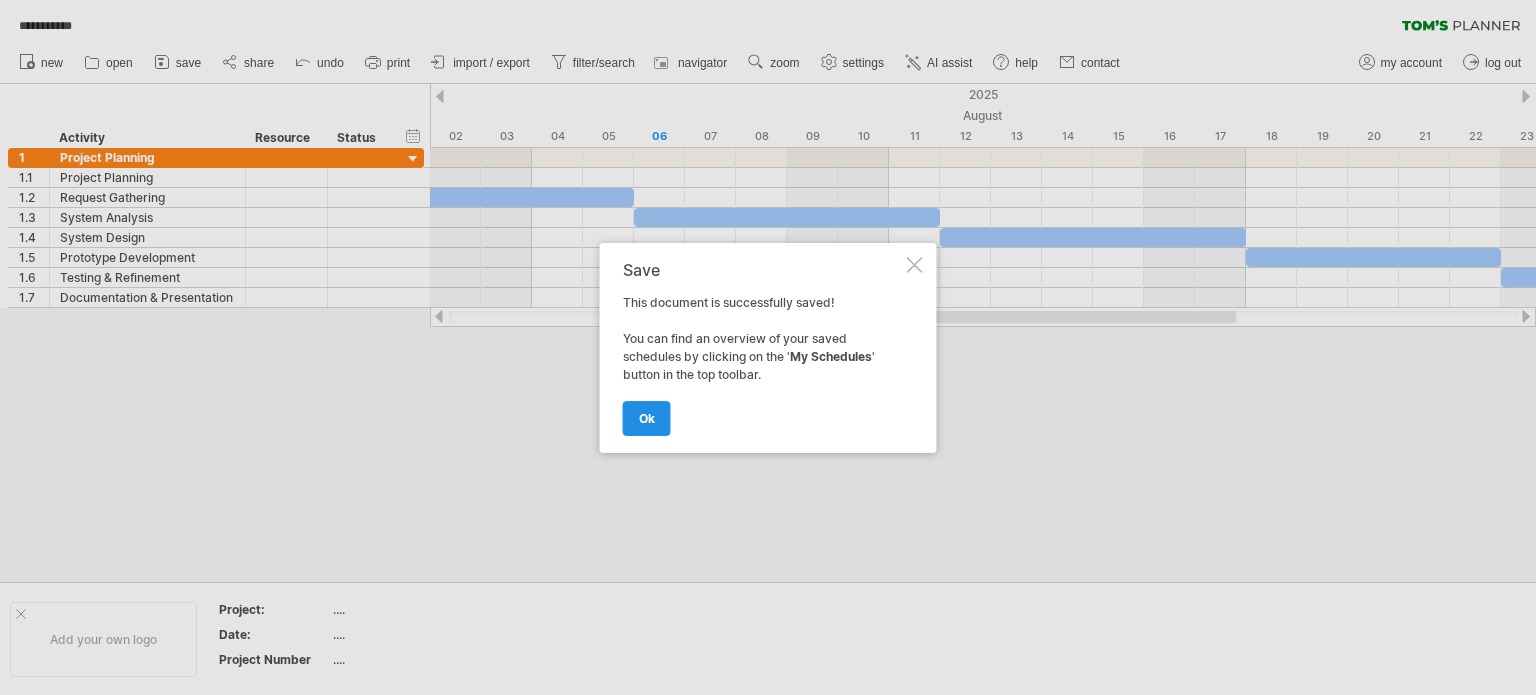 click on "ok" at bounding box center (647, 418) 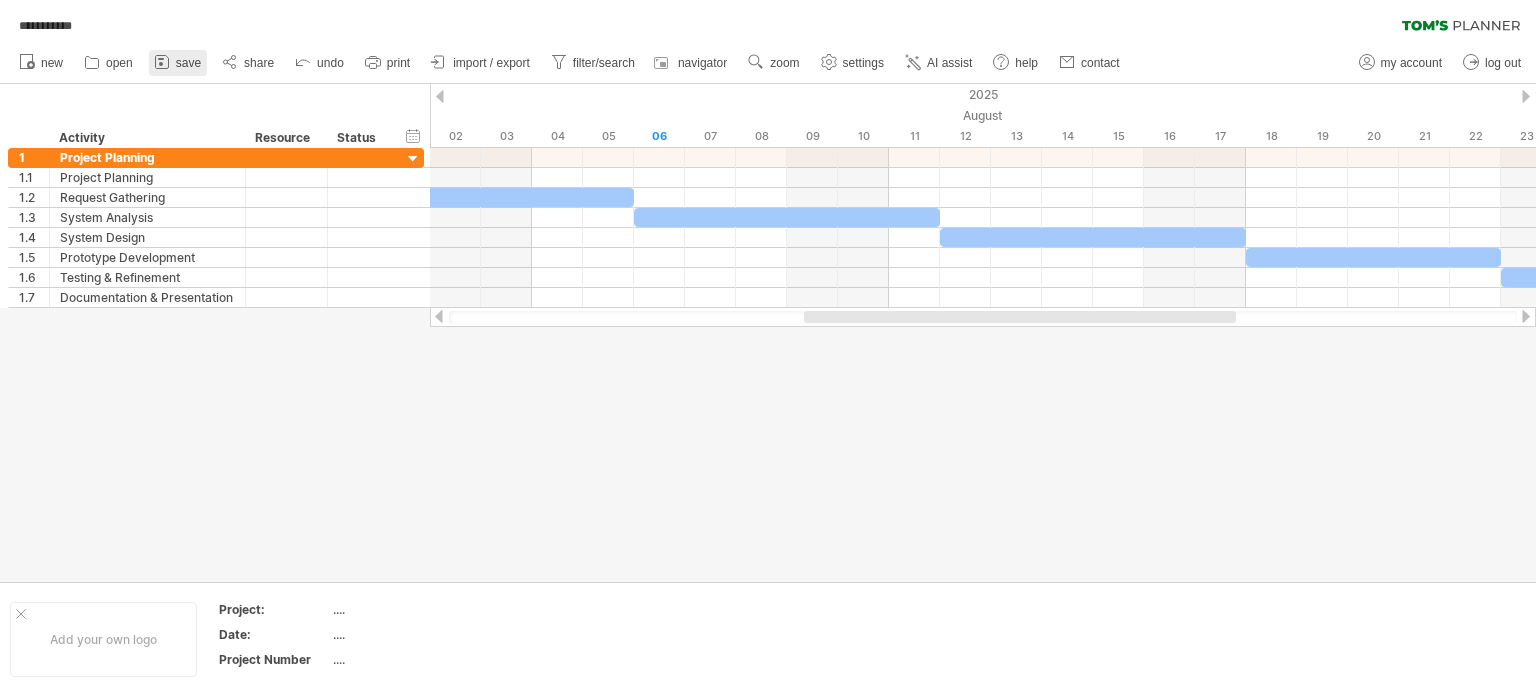 click 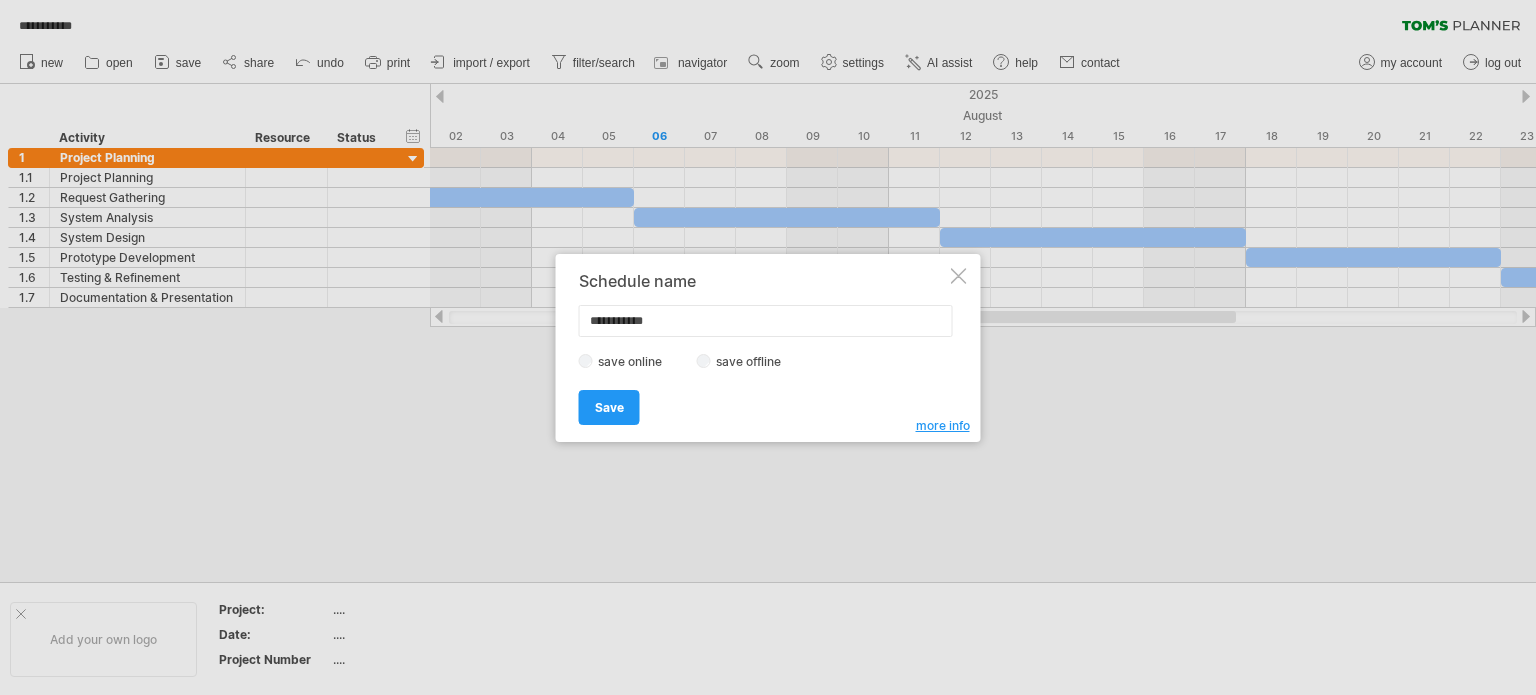click on "**********" at bounding box center [768, 348] 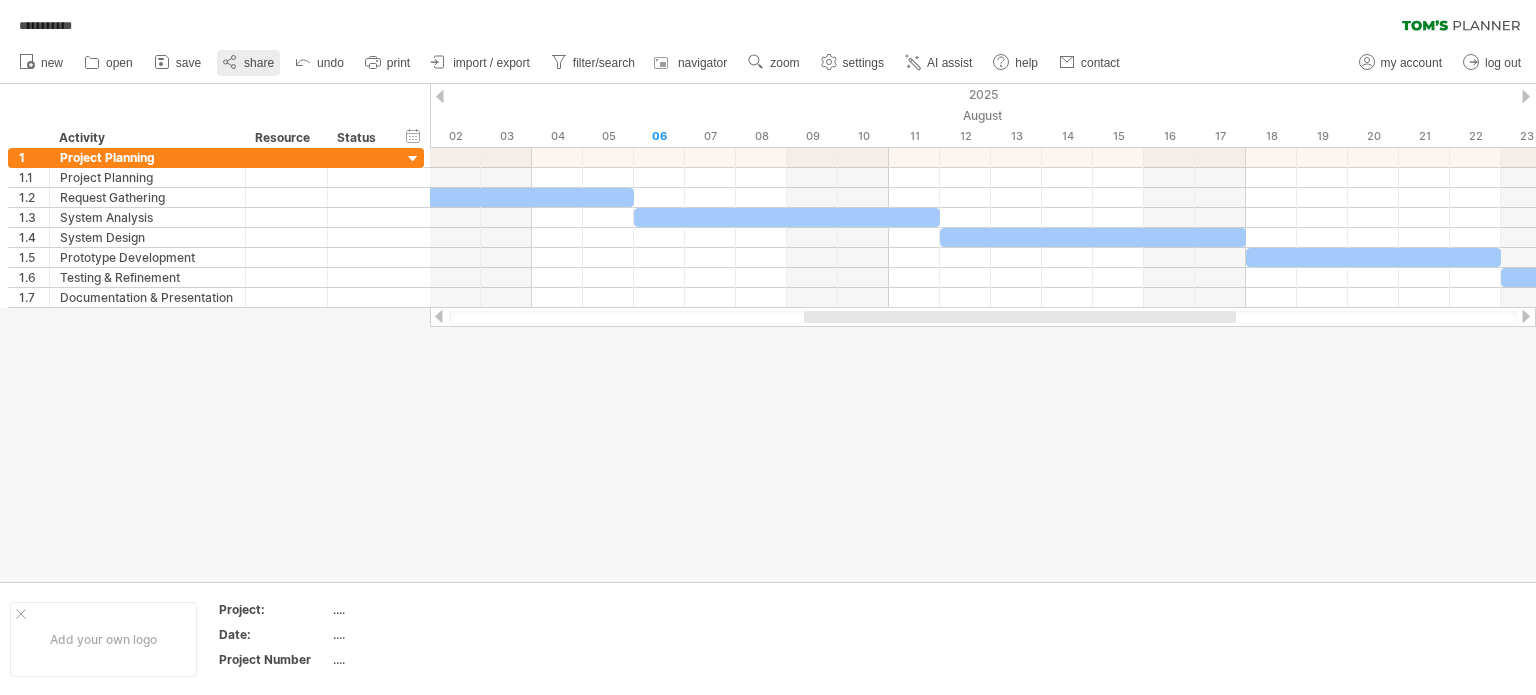 click on "share" at bounding box center (259, 63) 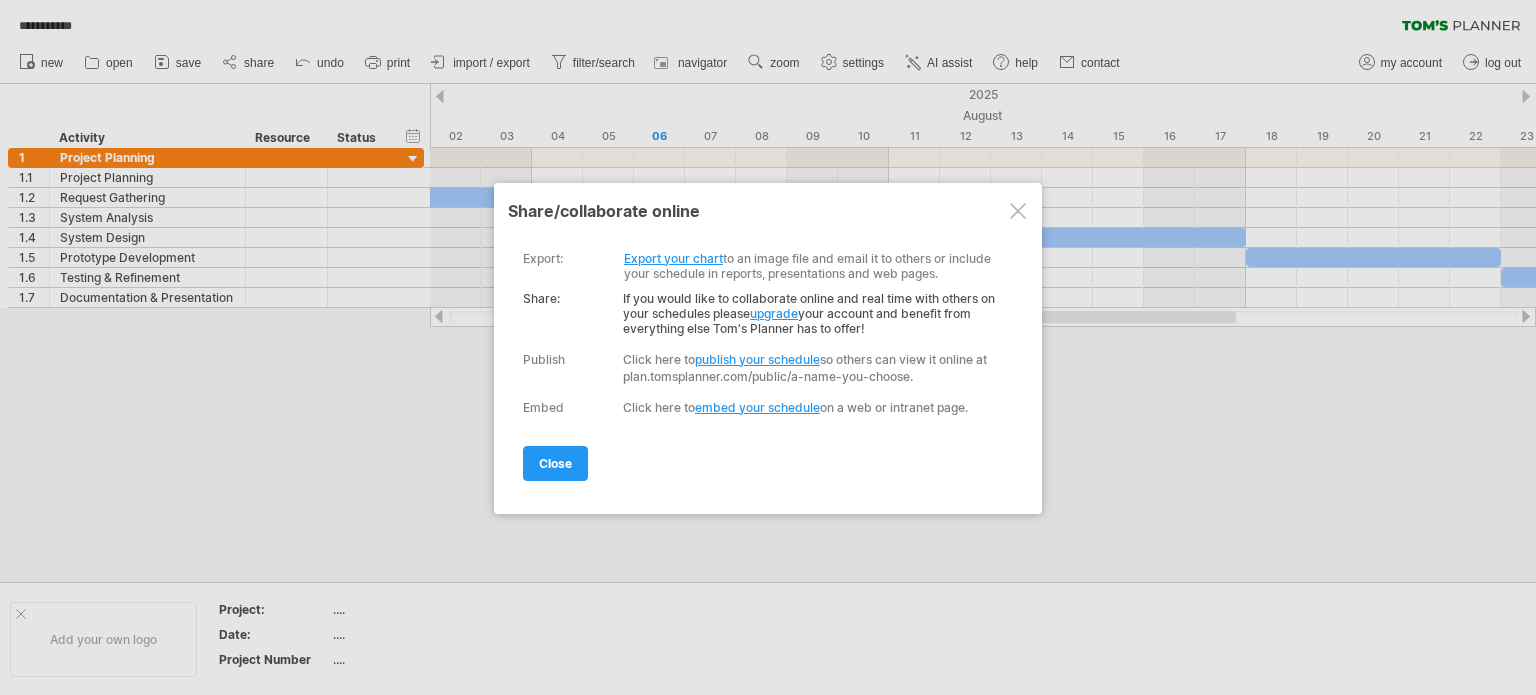 click on "Export your chart" at bounding box center [673, 258] 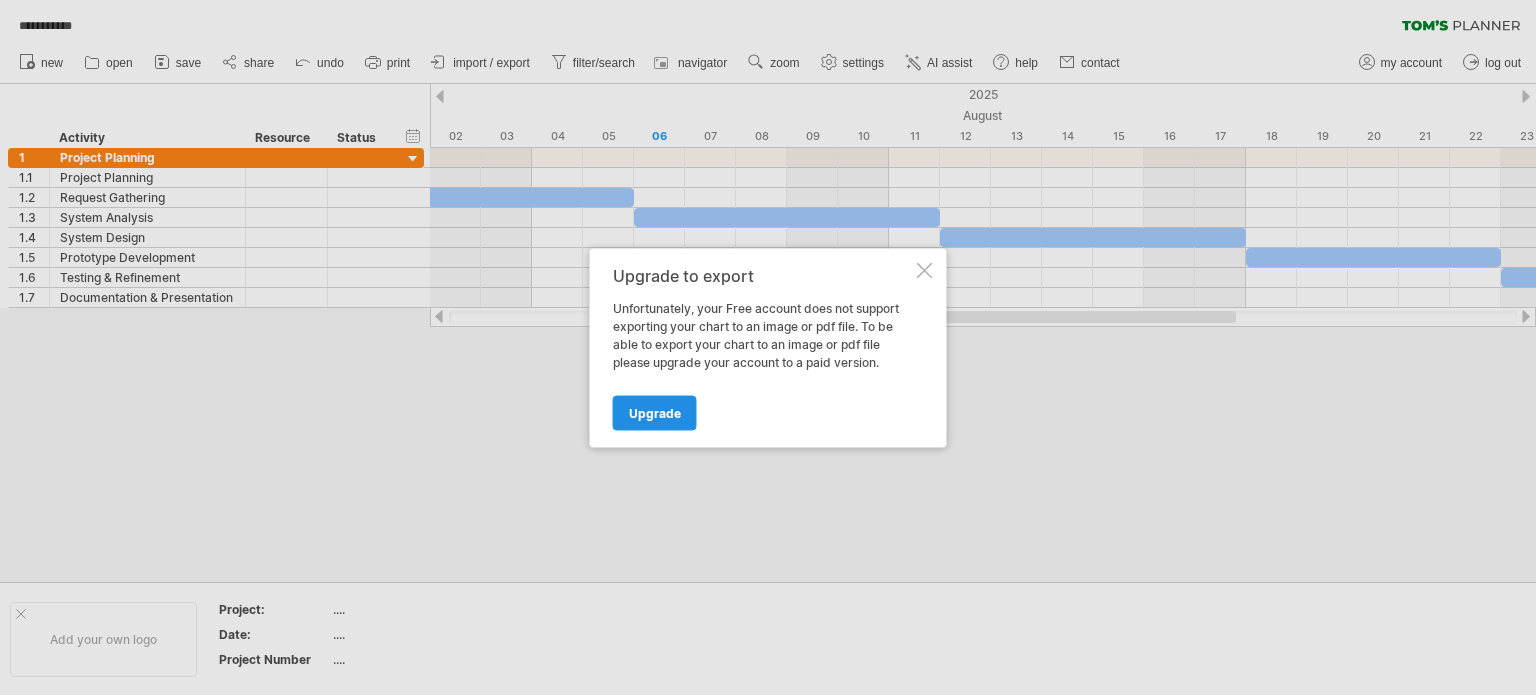 click on "Upgrade" at bounding box center [655, 412] 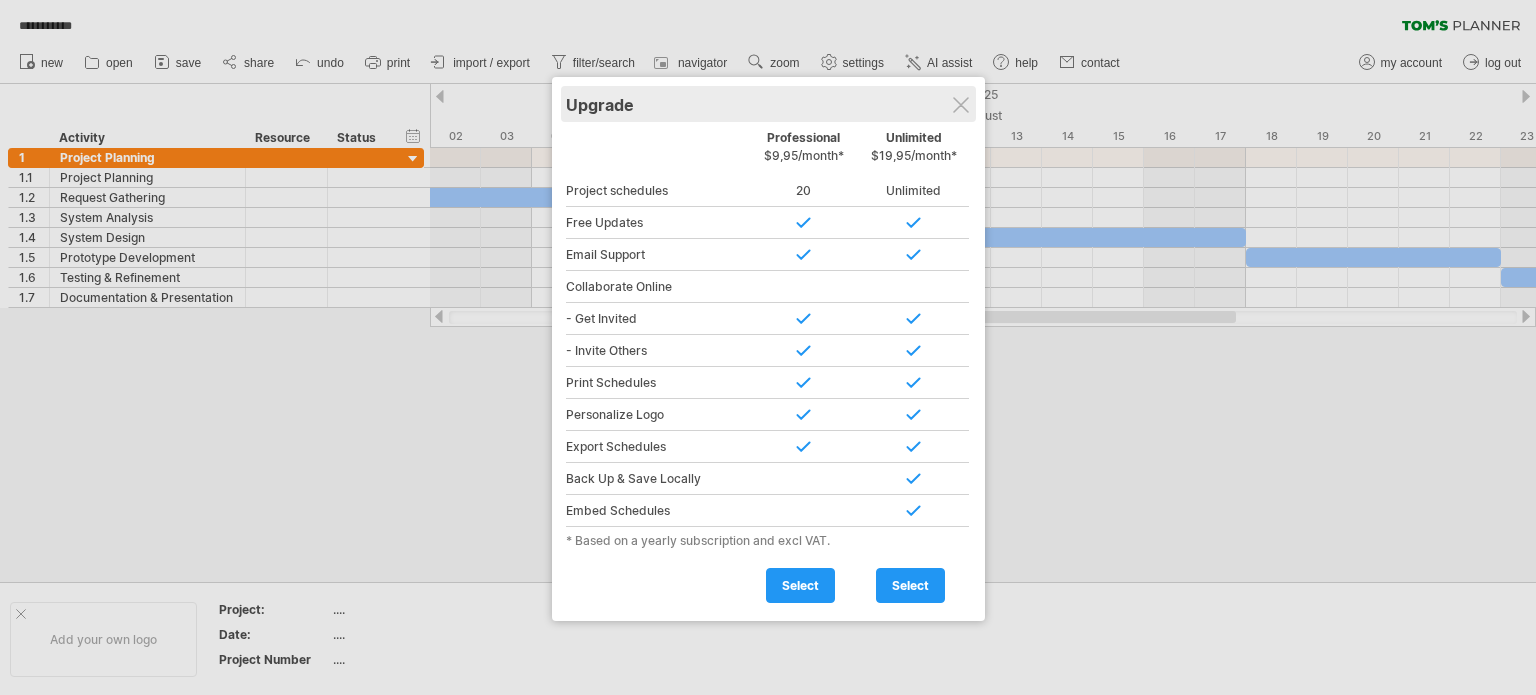 click on "Upgrade" at bounding box center (768, 104) 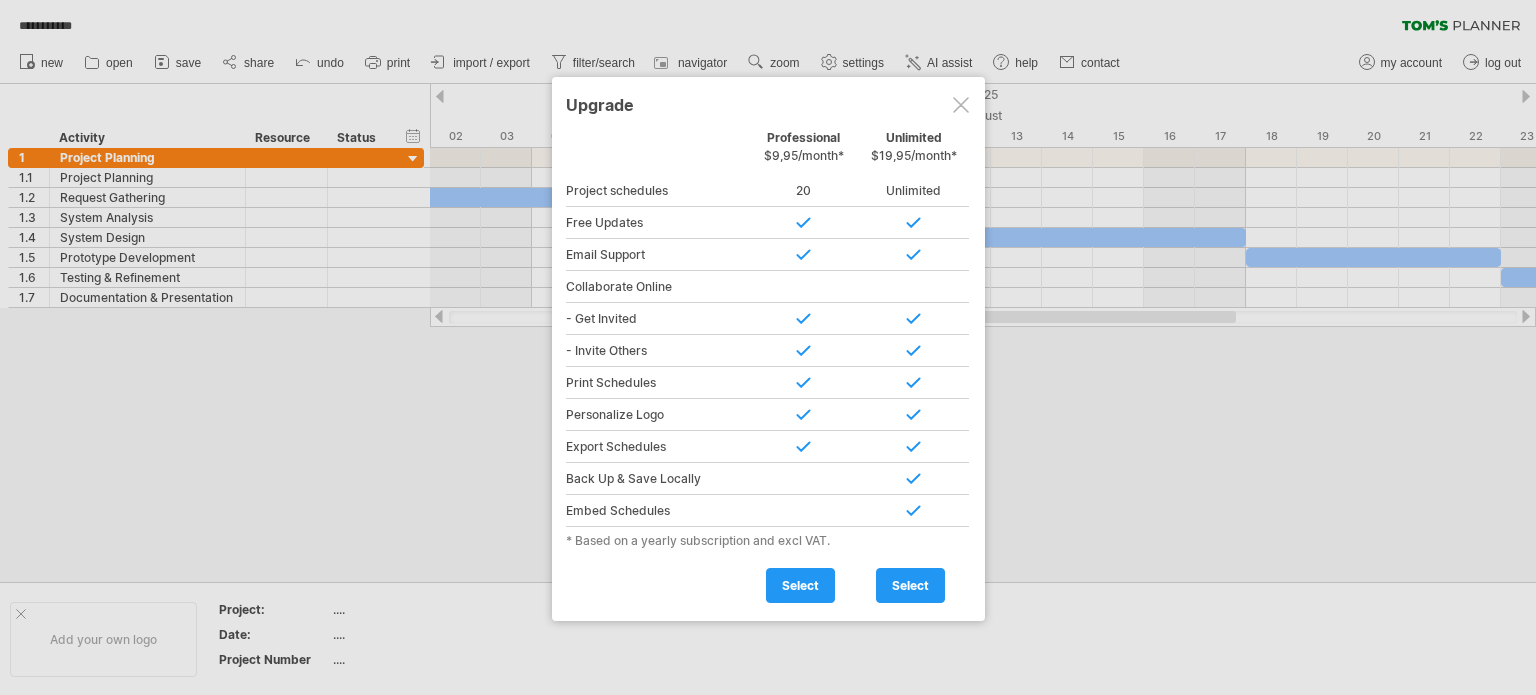 click at bounding box center (961, 105) 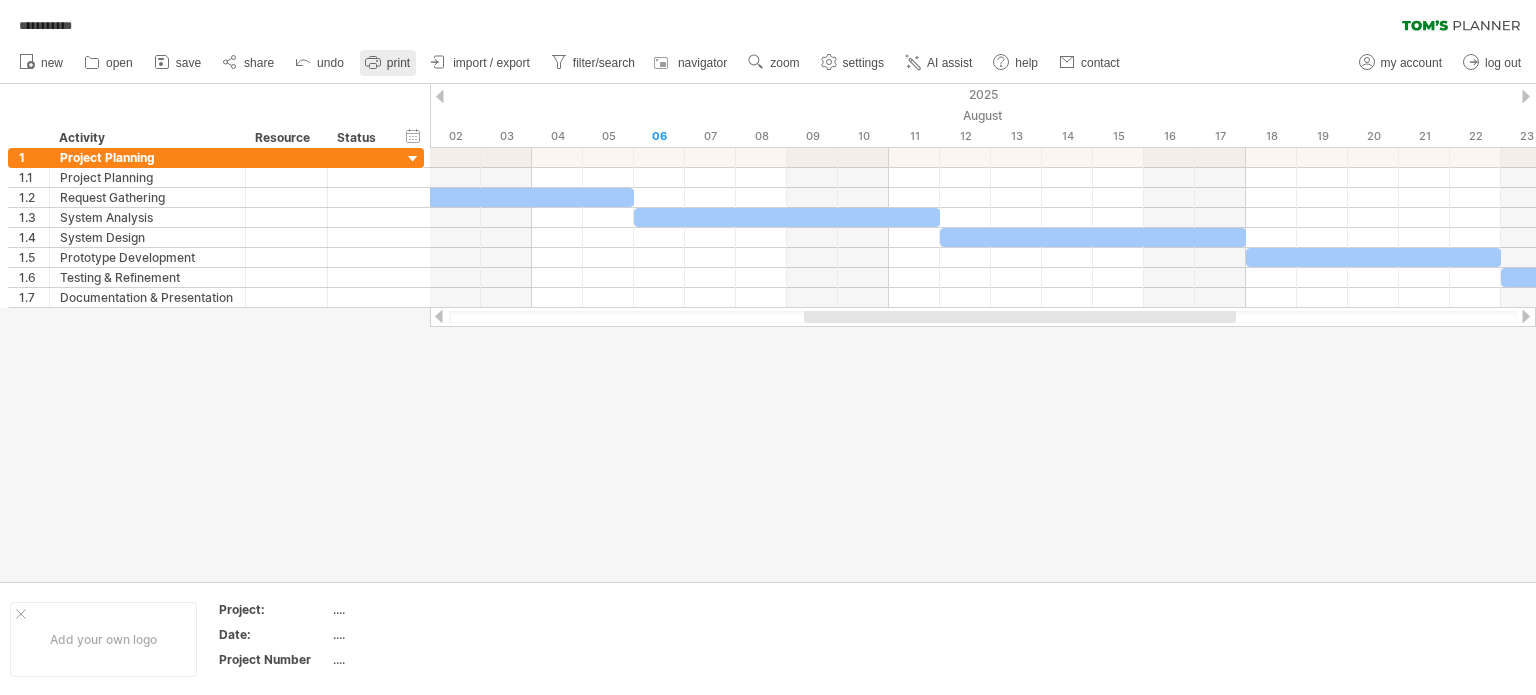 click 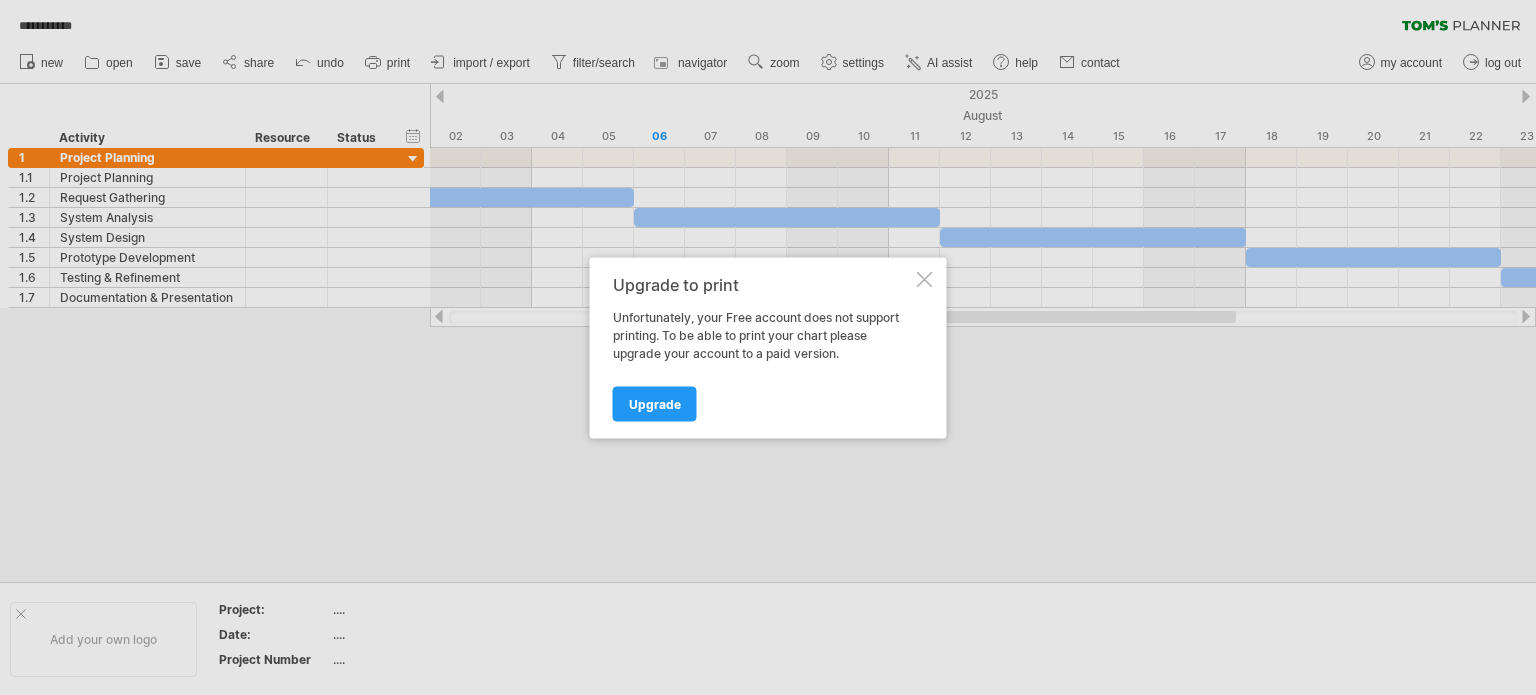 click at bounding box center (925, 279) 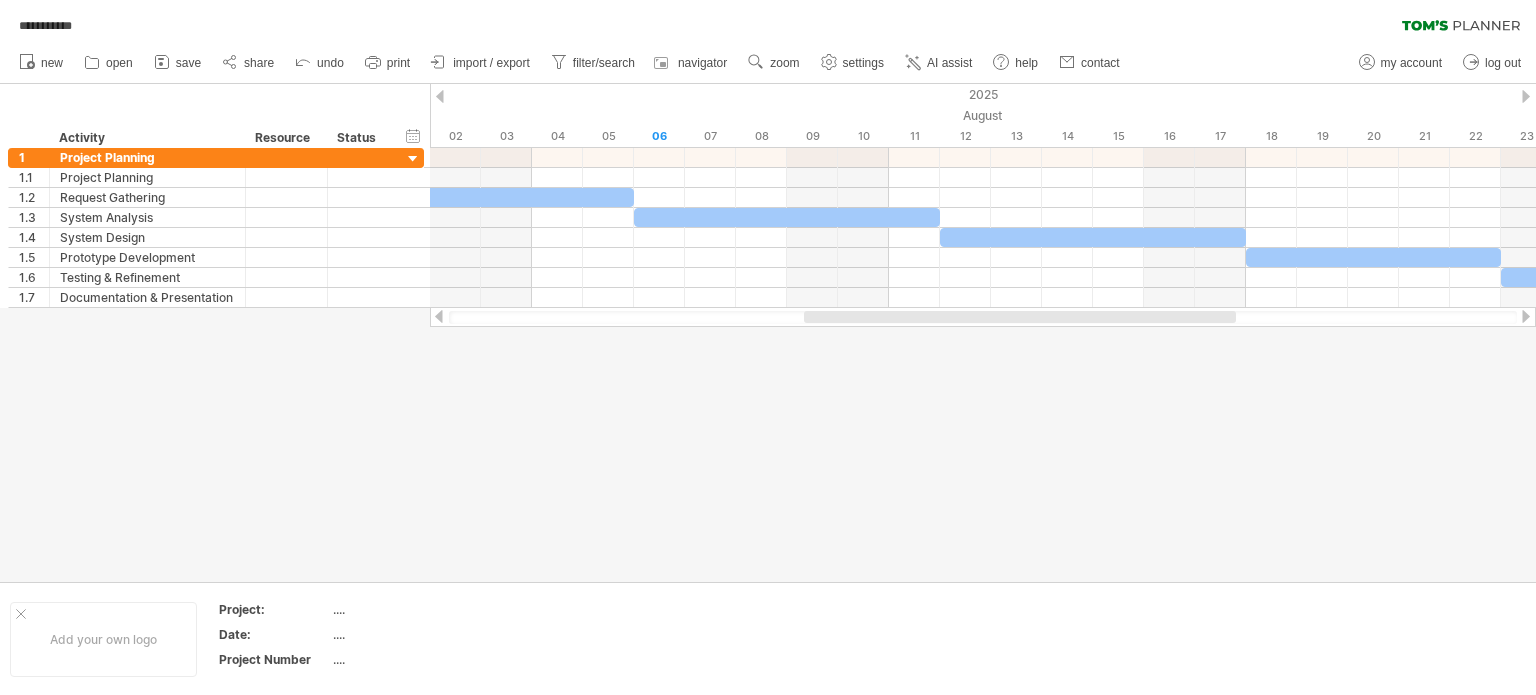 click on "import / export" at bounding box center (481, 60) 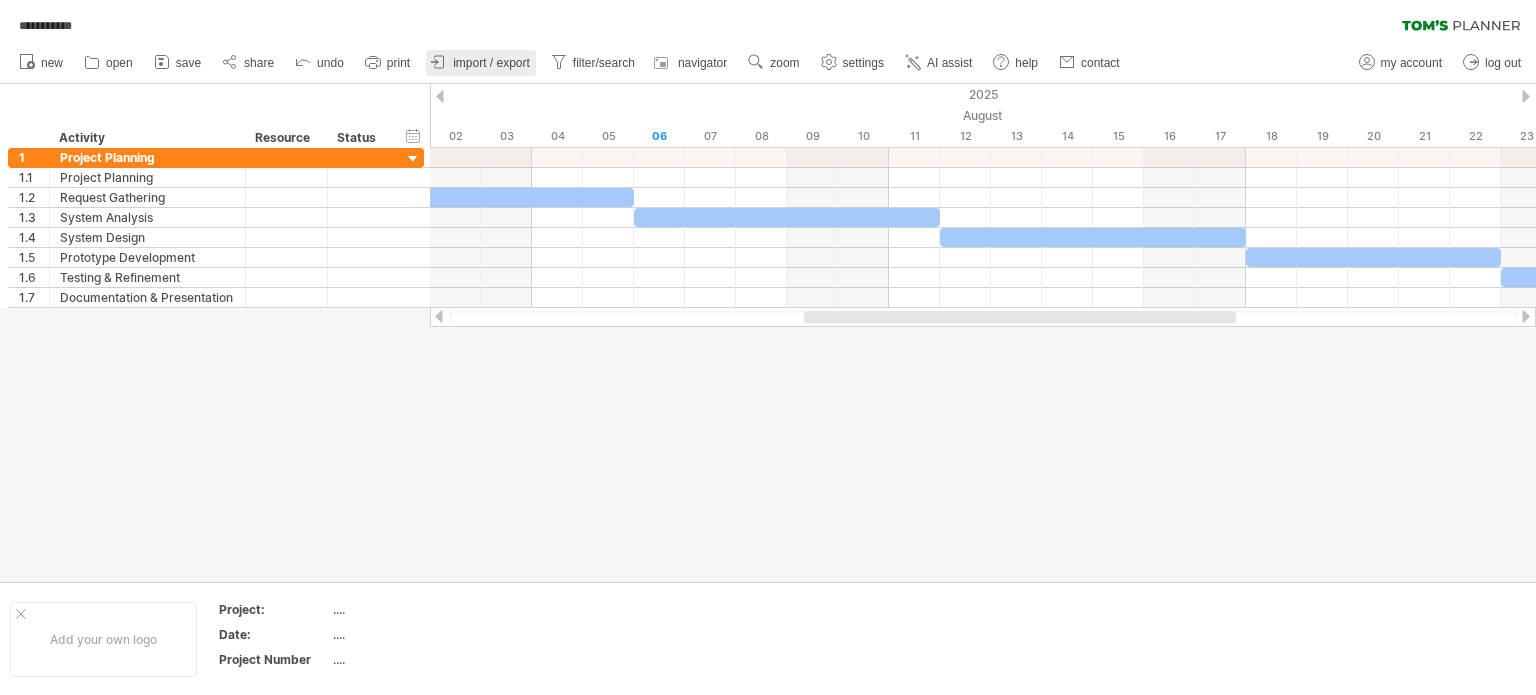 click on "import / export" at bounding box center (481, 63) 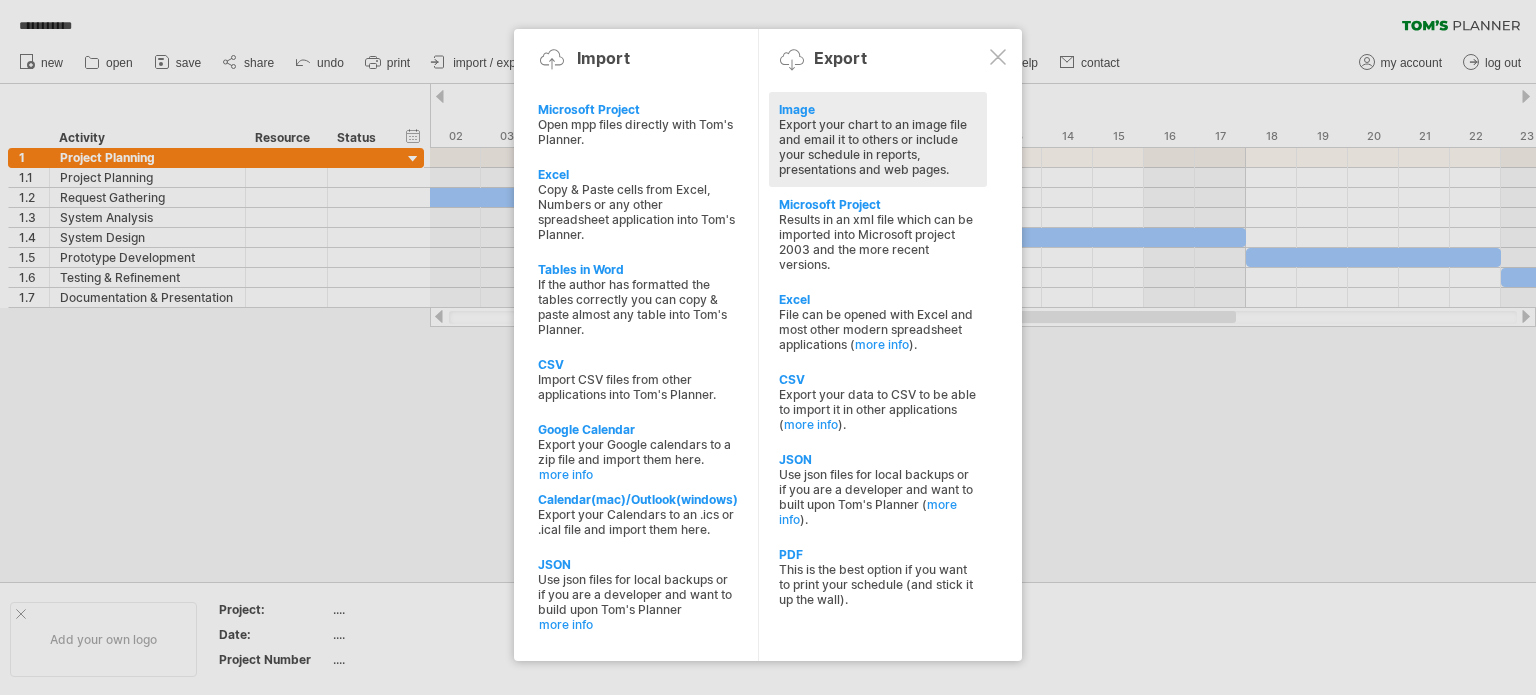 click on "Image" at bounding box center (878, 109) 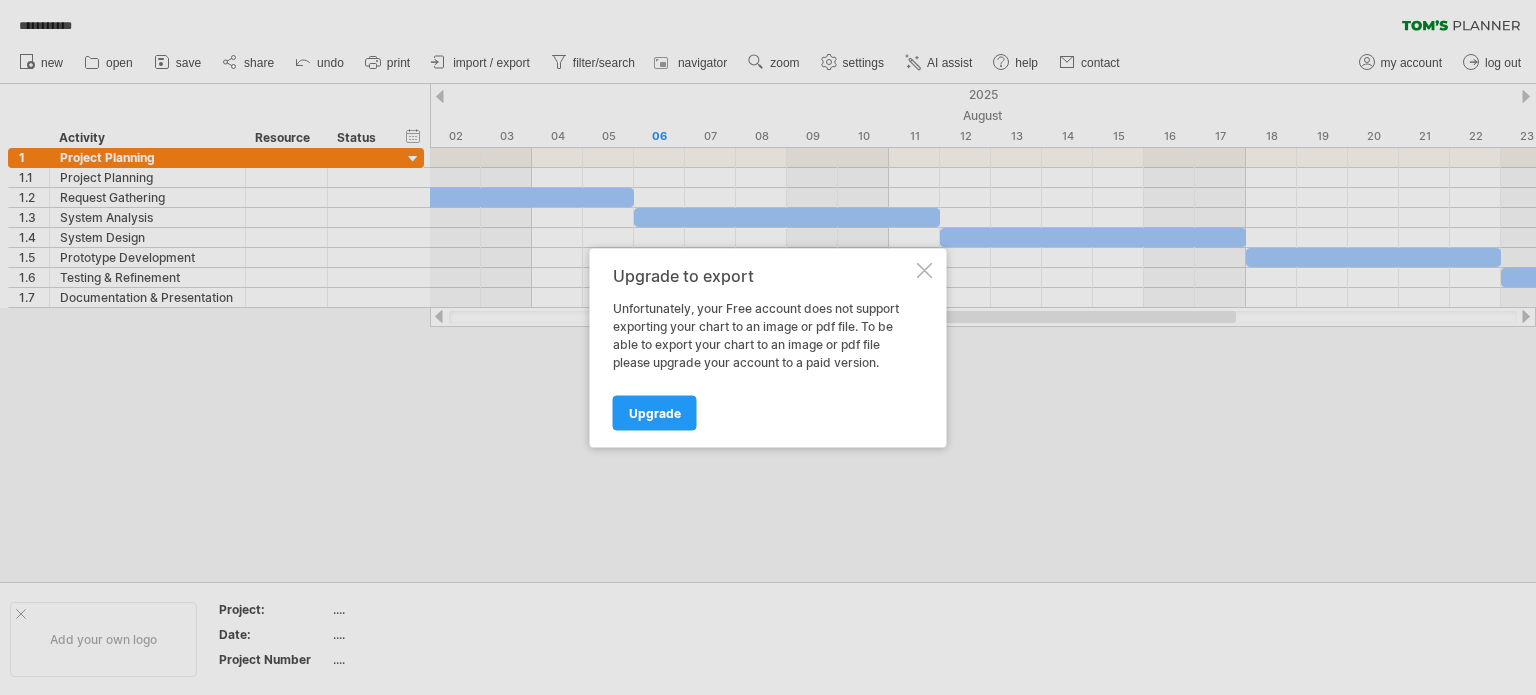 click on "Upgrade to export Unfortunately, your Free account does not support exporting your chart to an image or pdf file. To be able to export your chart to an image or pdf file please upgrade your account to a paid version. Upgrade" at bounding box center (768, 347) 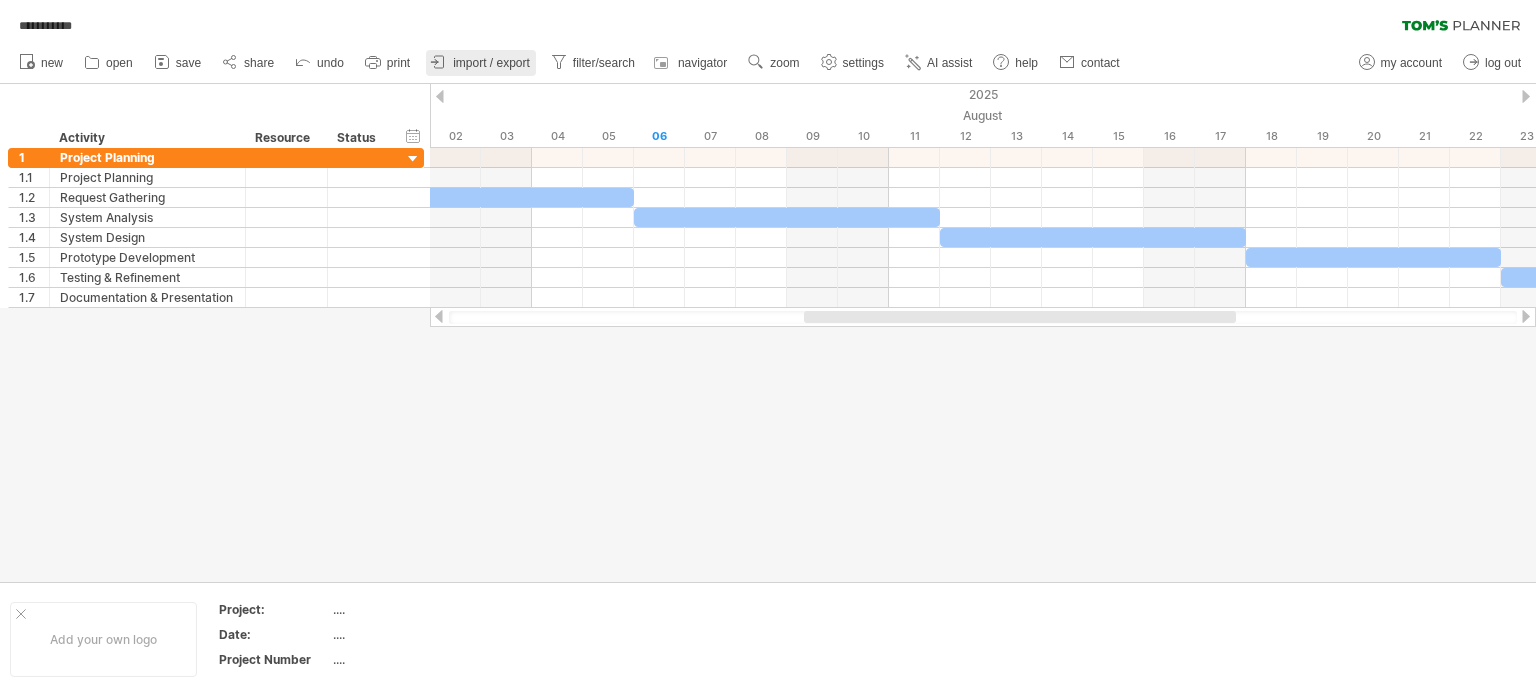 click on "import / export" at bounding box center (491, 63) 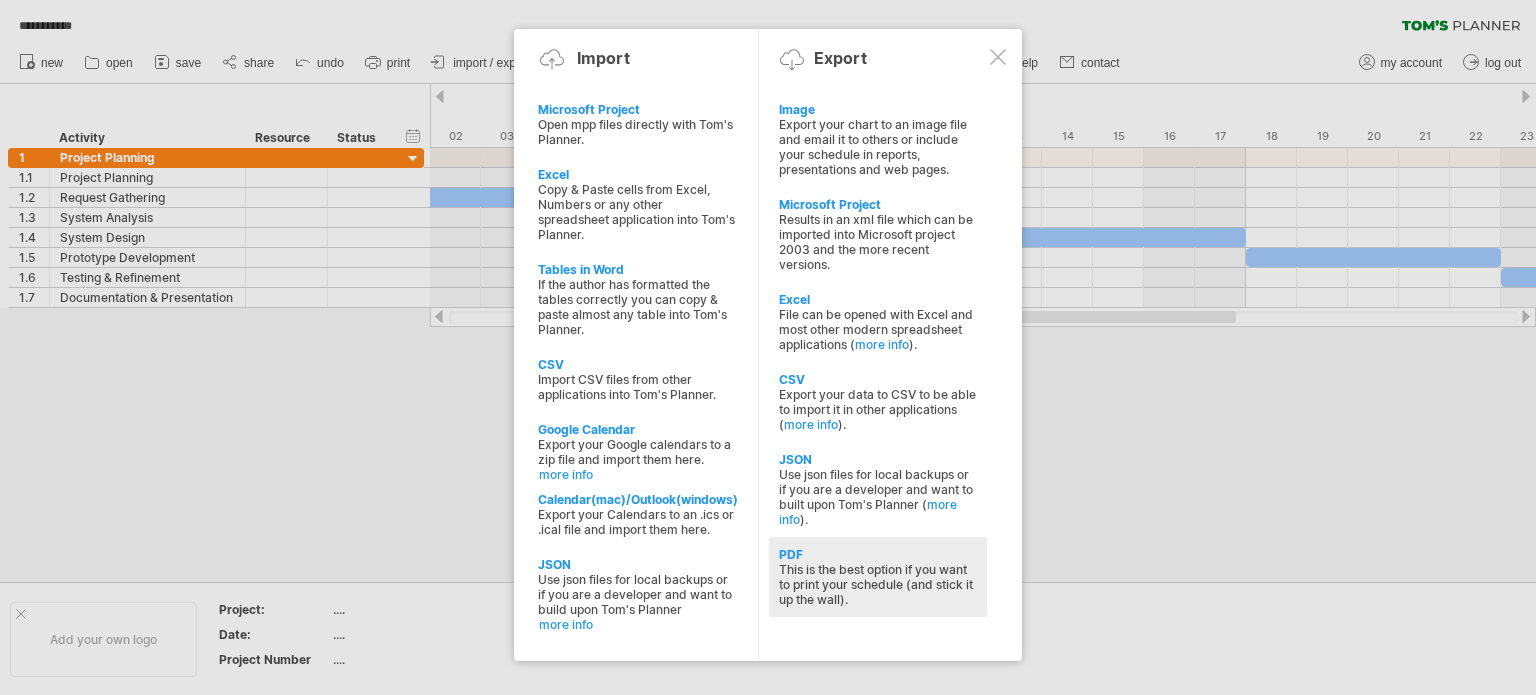 click on "PDF" at bounding box center (878, 554) 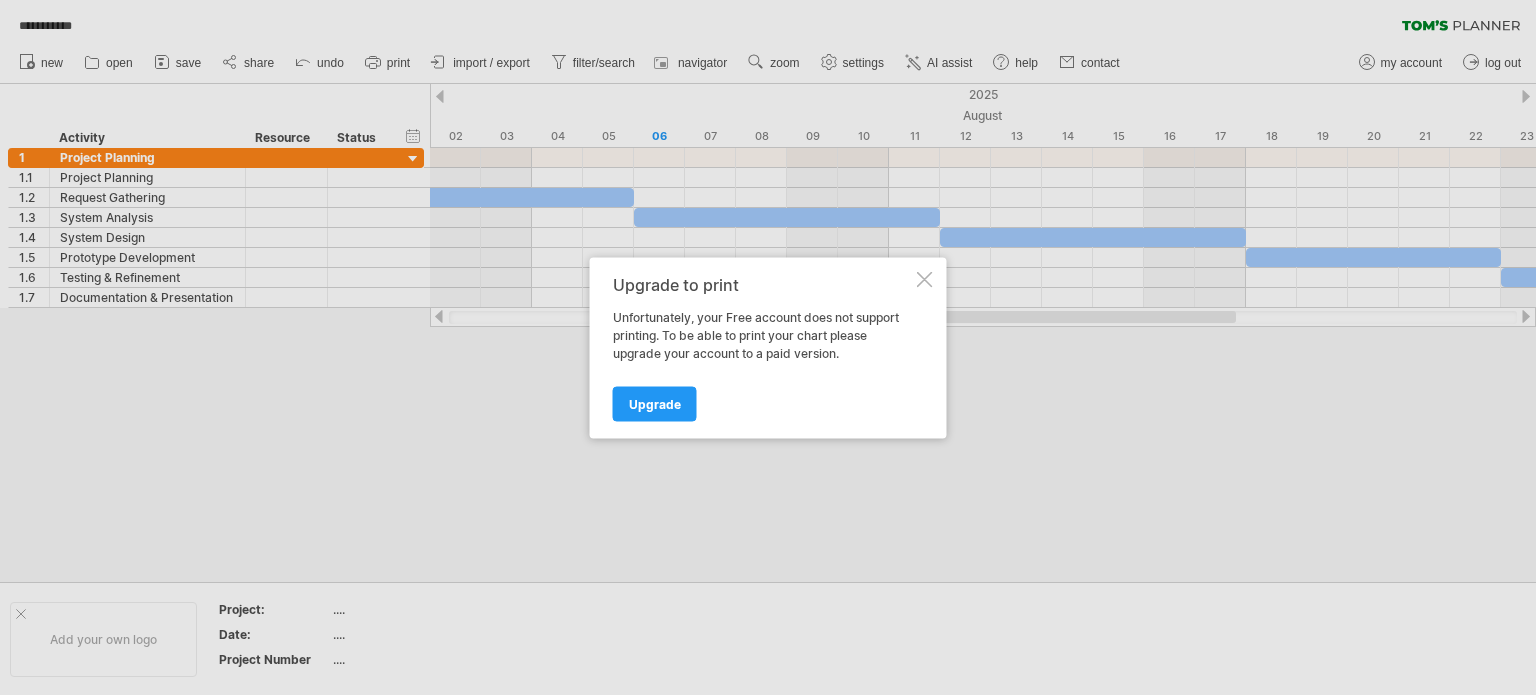 click at bounding box center [925, 279] 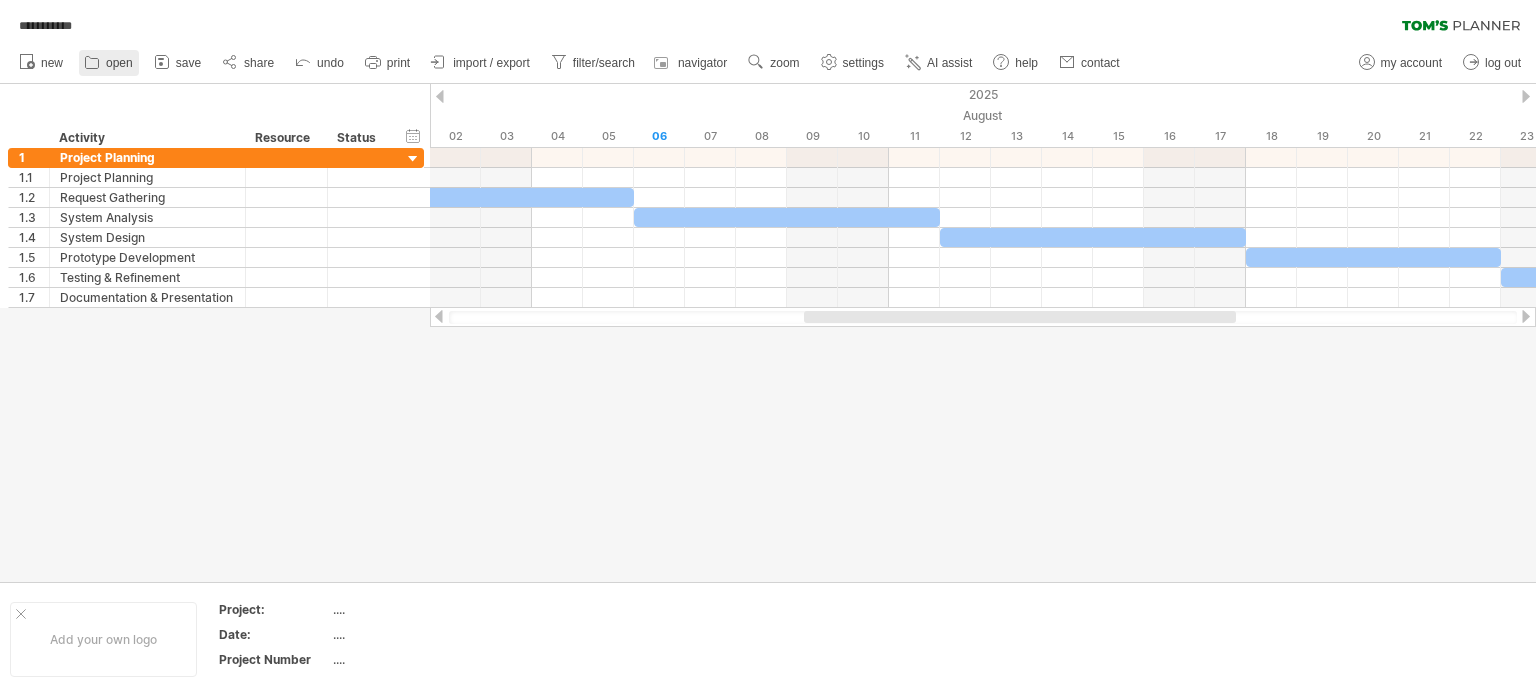 click on "open" at bounding box center [119, 63] 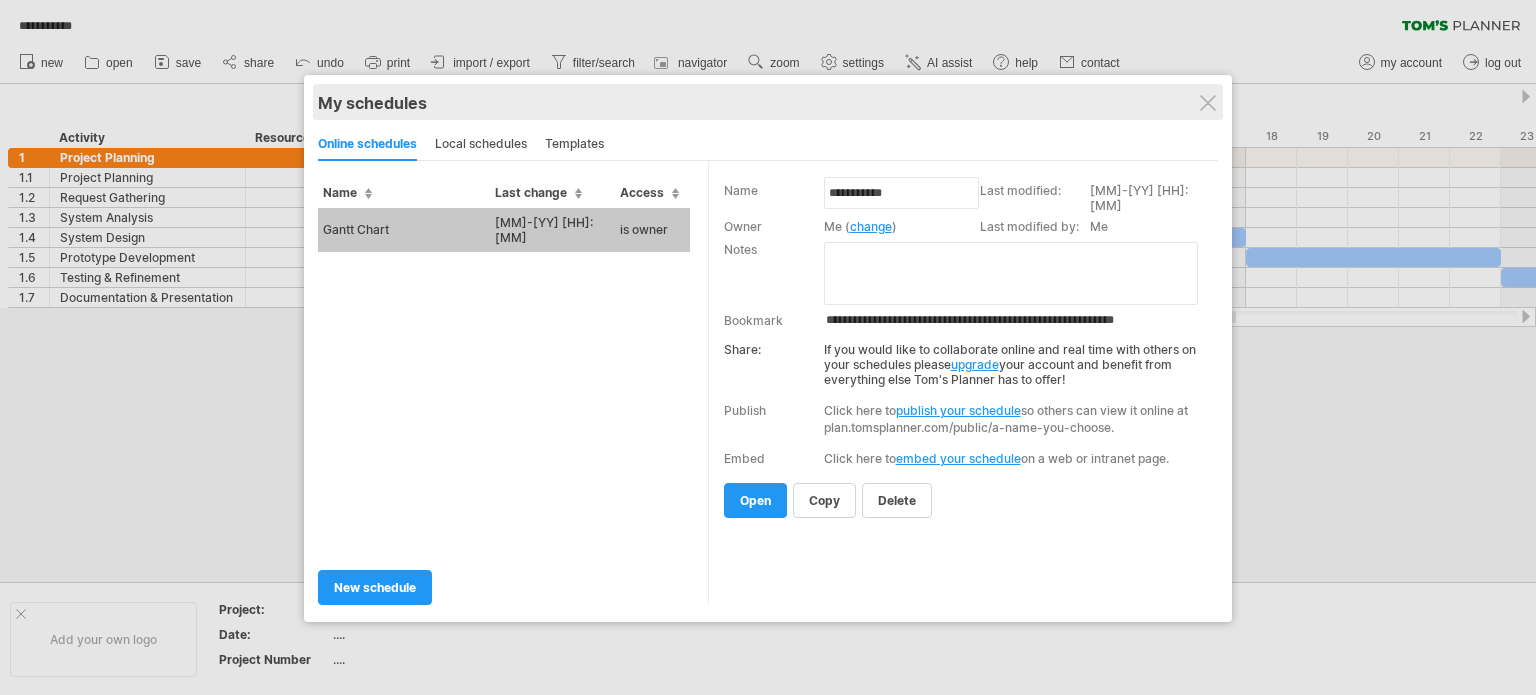 click on "My schedules
share/collaborate online" at bounding box center [768, 102] 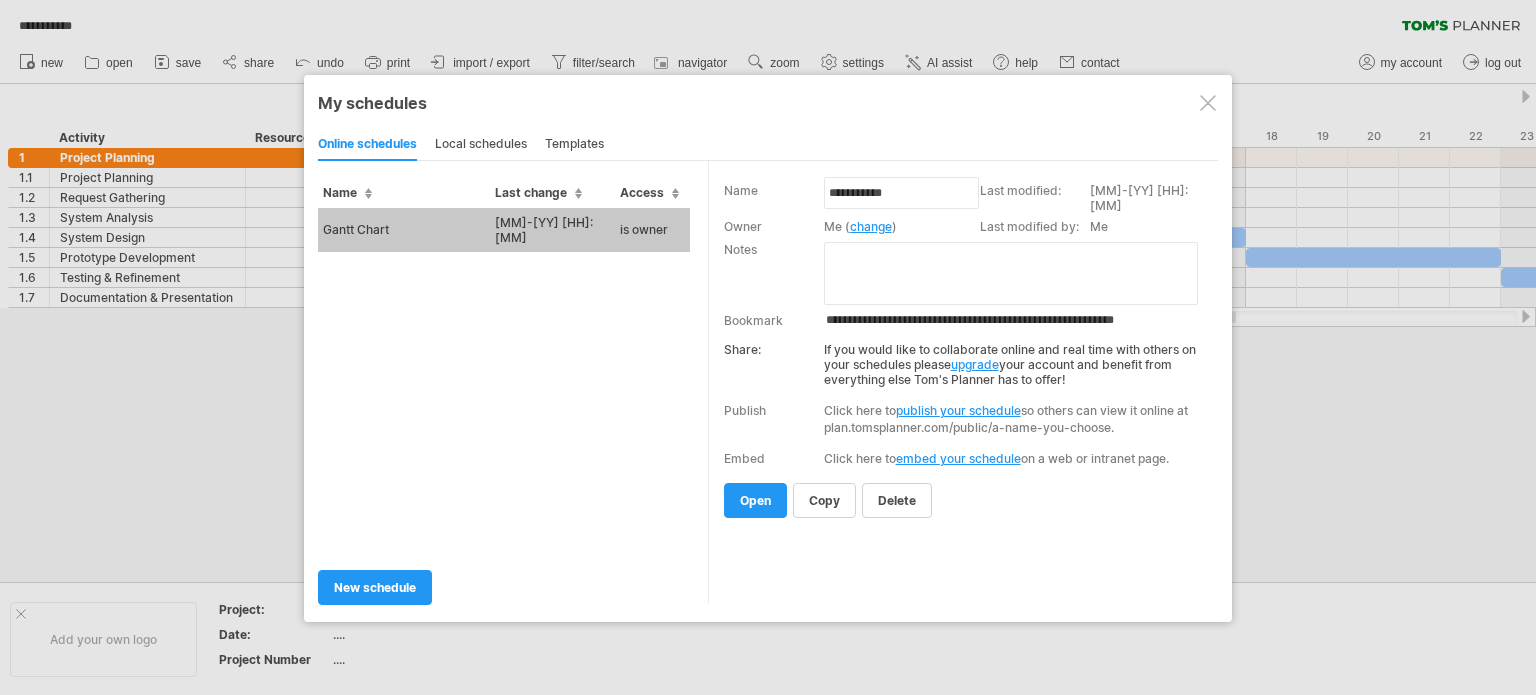 click at bounding box center (1208, 103) 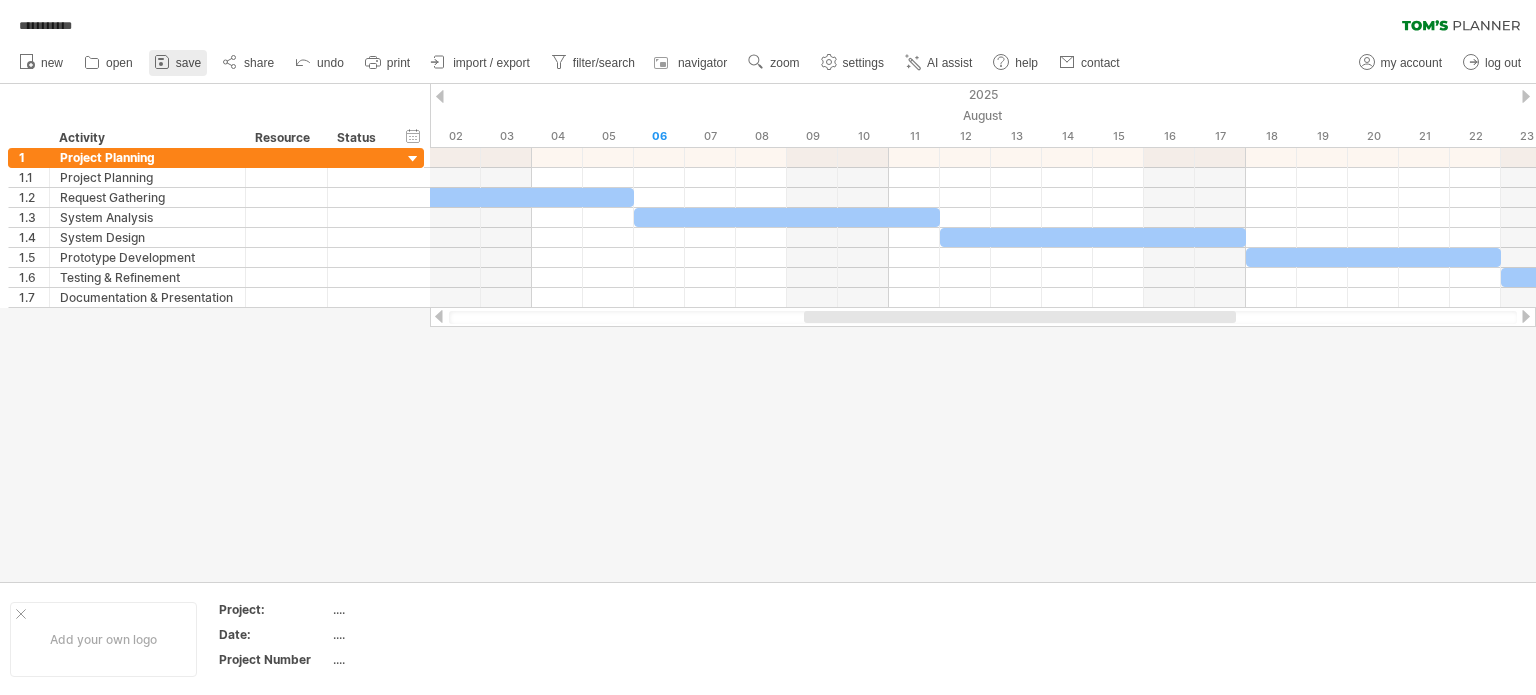 click on "save" at bounding box center (188, 63) 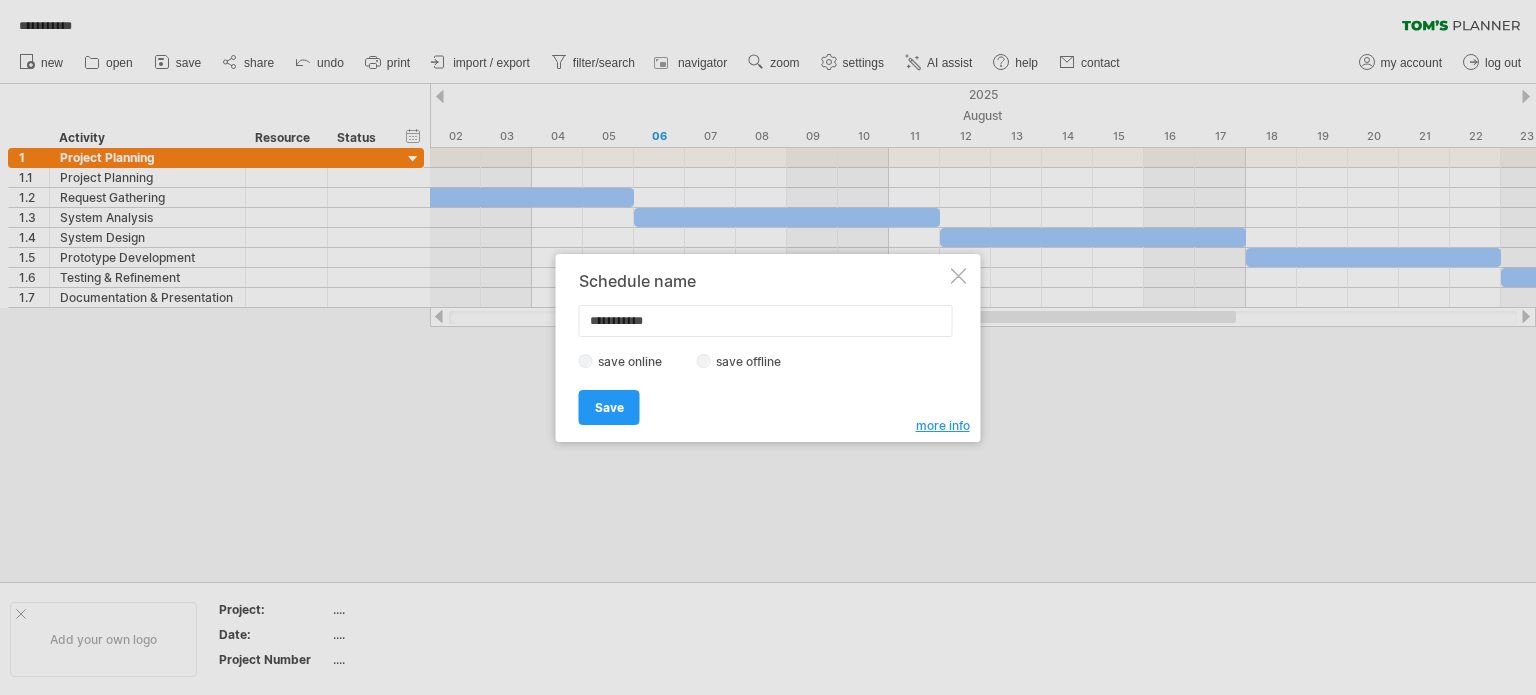 click at bounding box center (959, 276) 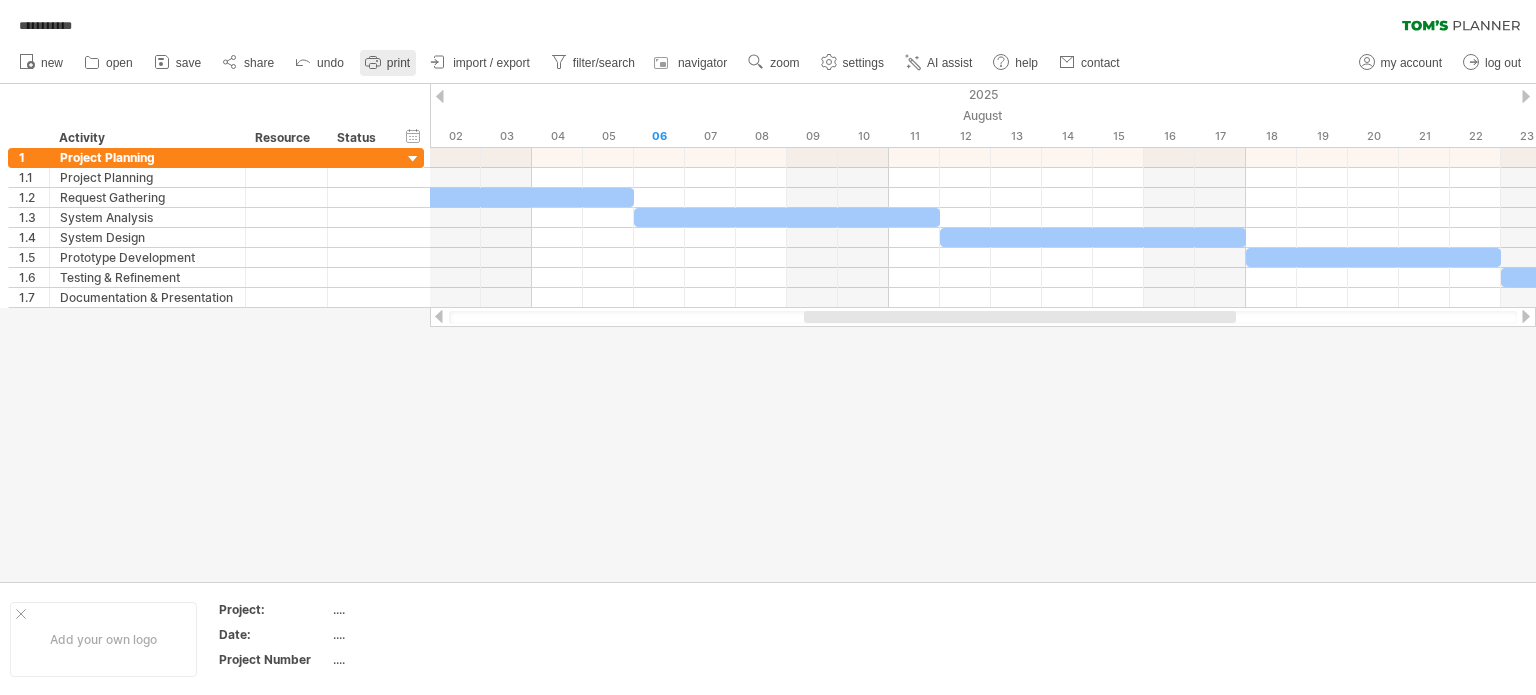 click on "print" at bounding box center [388, 63] 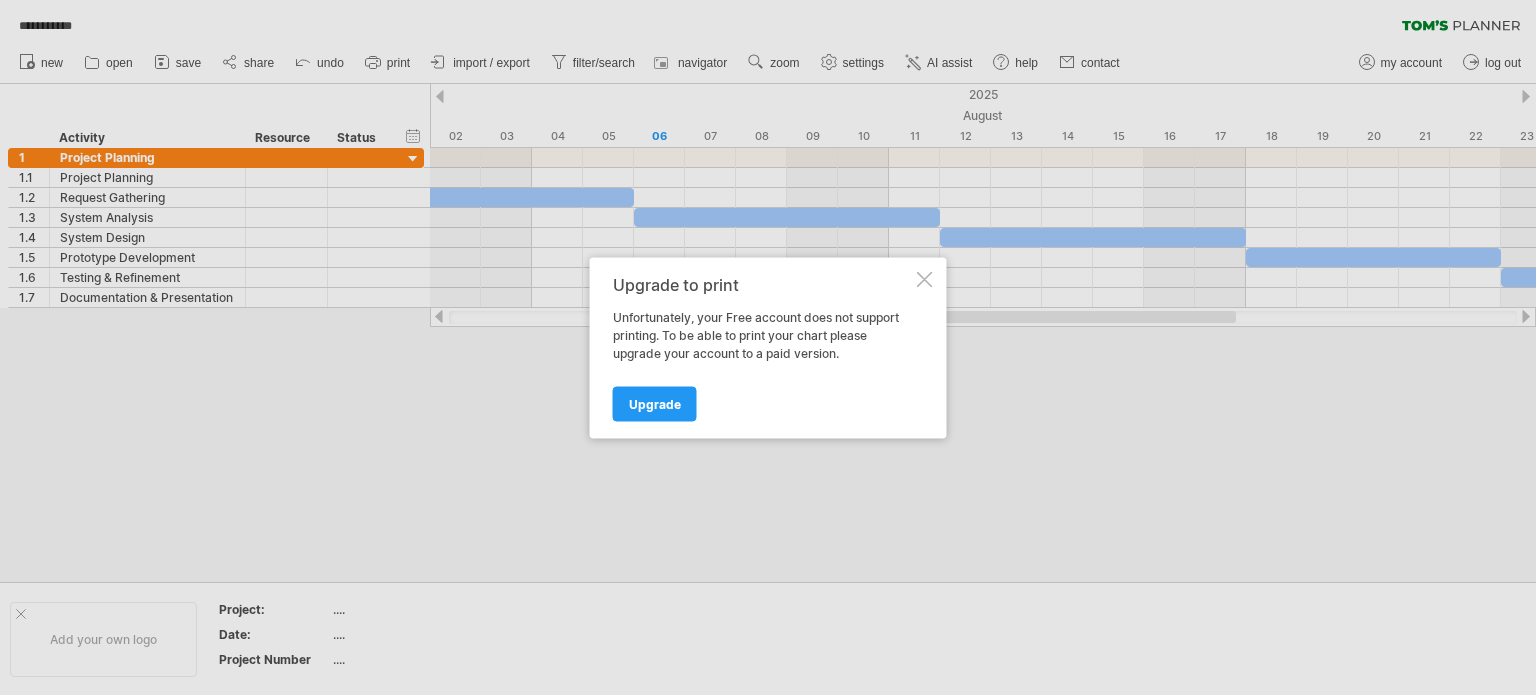 click at bounding box center [925, 279] 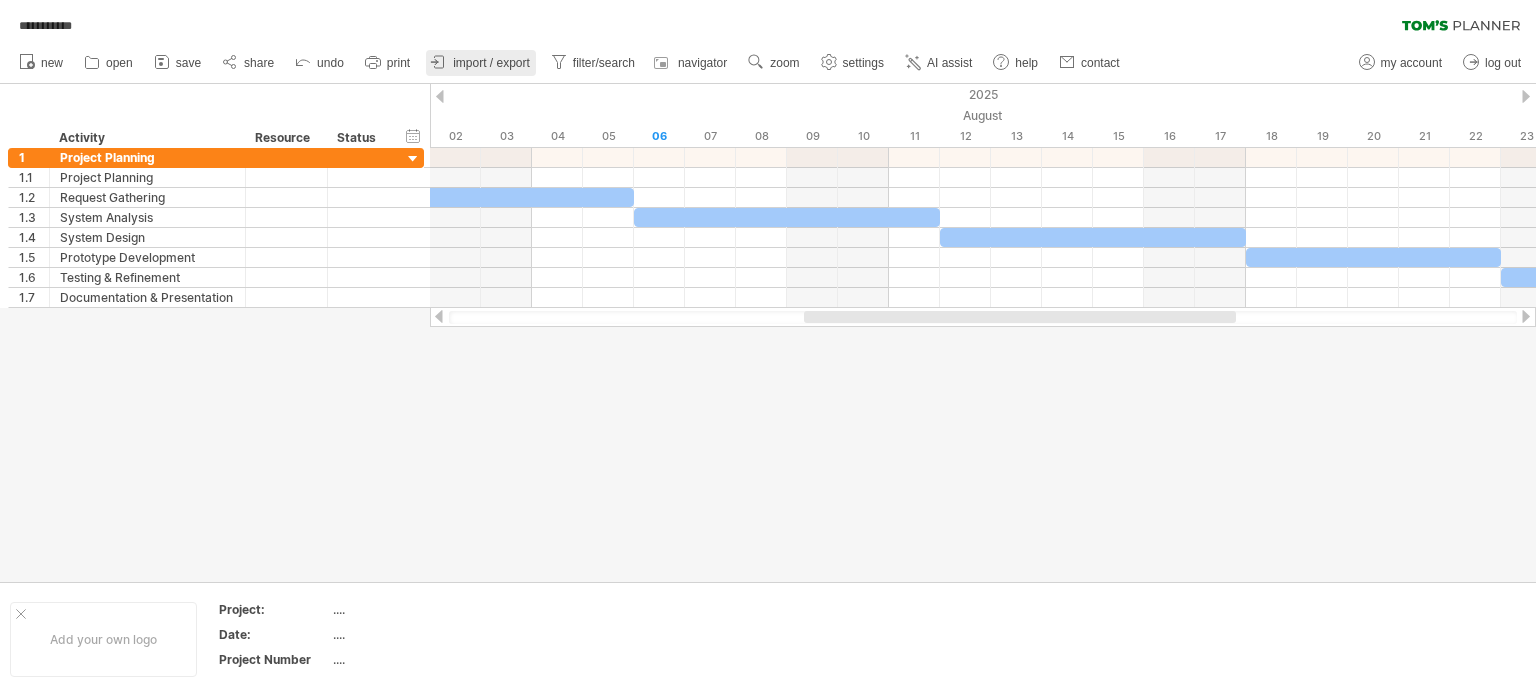 click on "import / export" at bounding box center [491, 63] 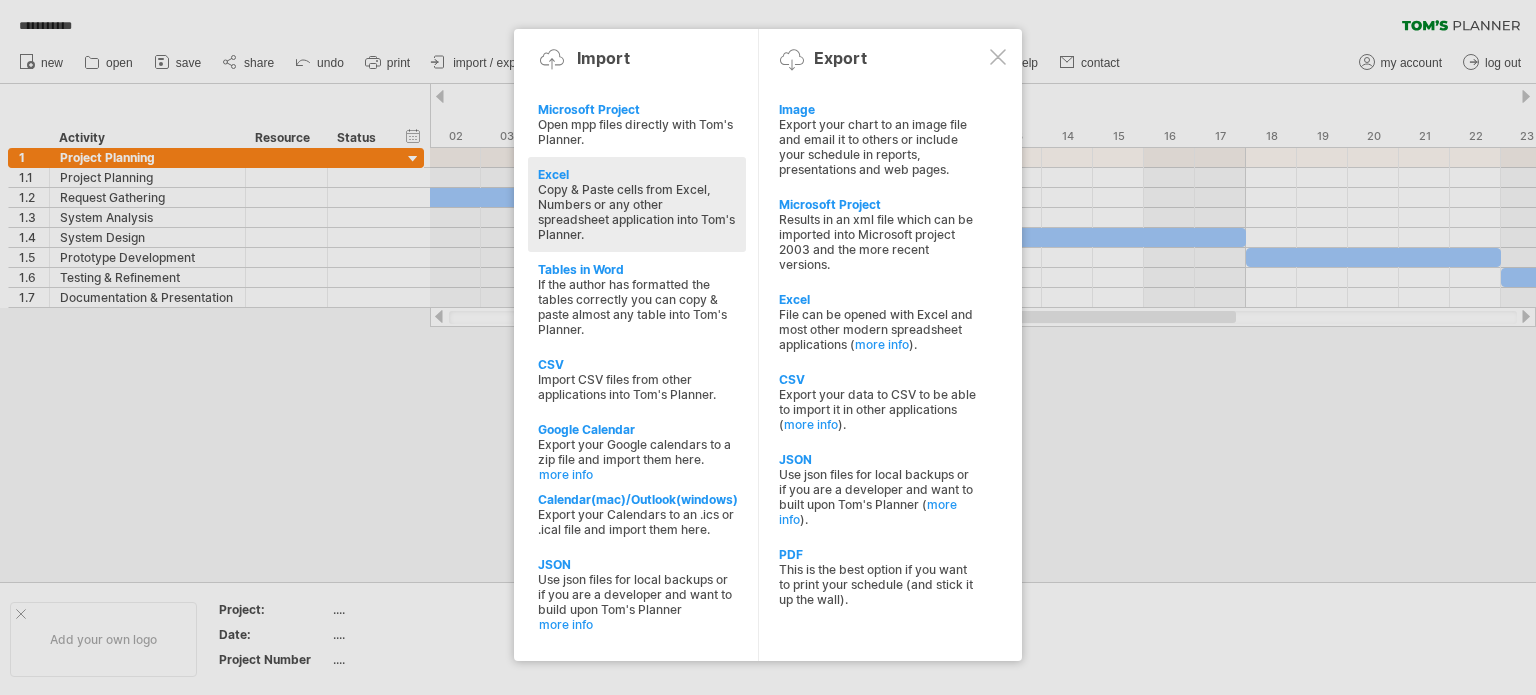 click on "Excel" at bounding box center (637, 174) 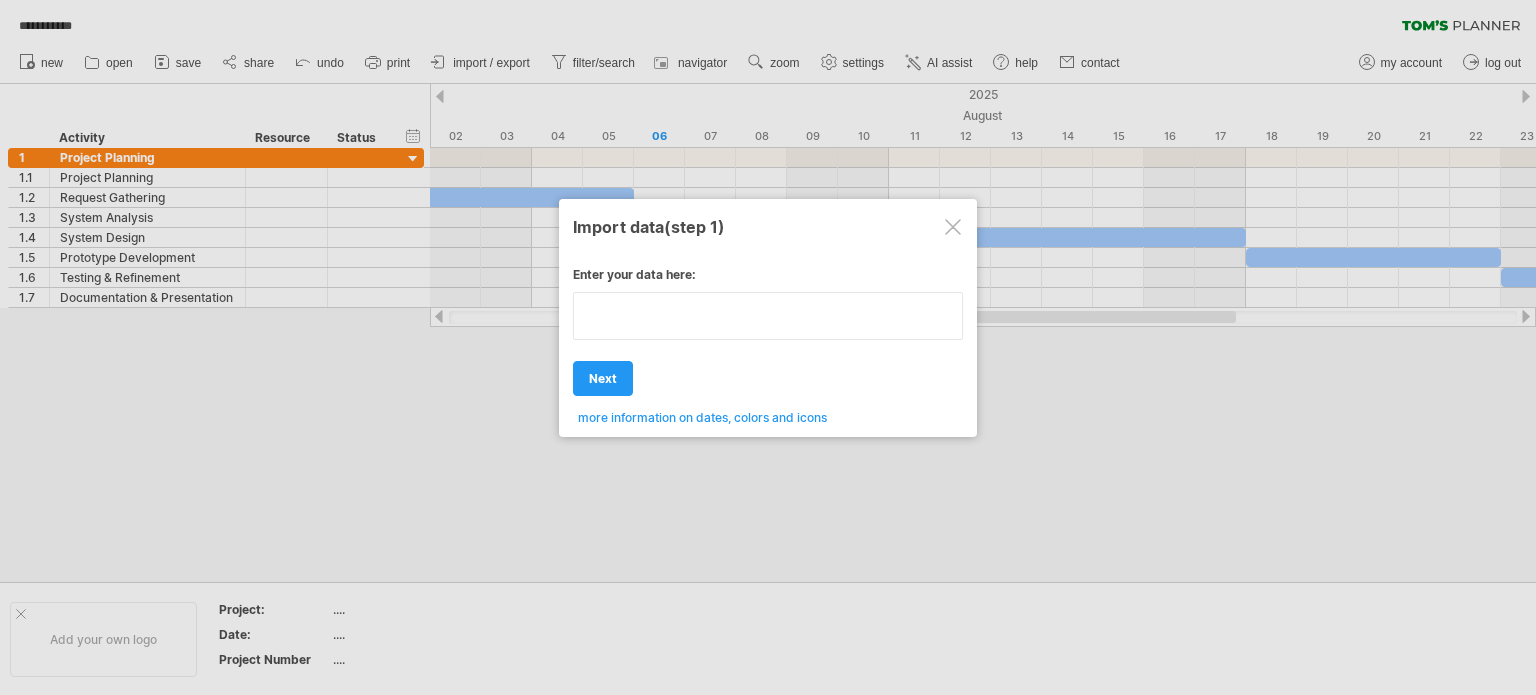 click on "Enter your data here:
Your data:
dkjf
Weekend days
'
mon
tue
next next ." at bounding box center (768, 338) 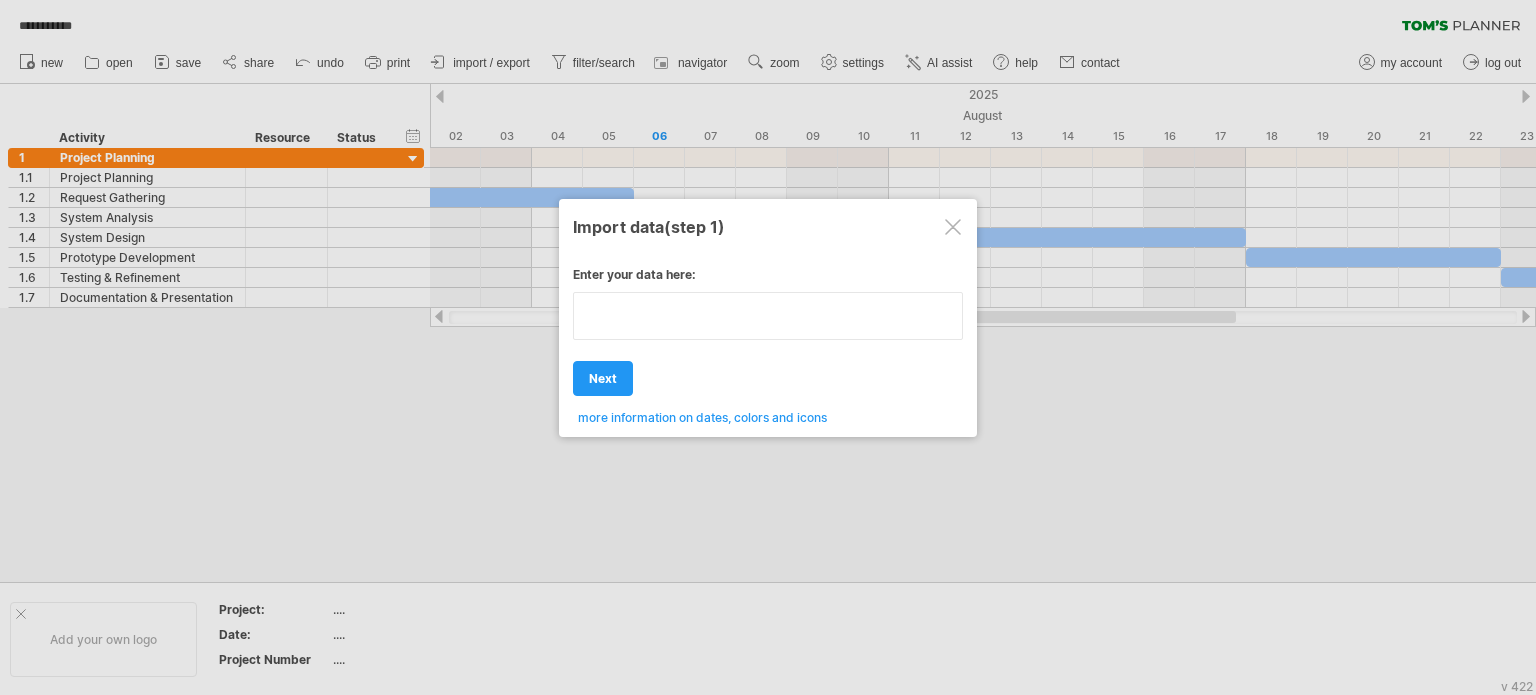 paste on "*******" 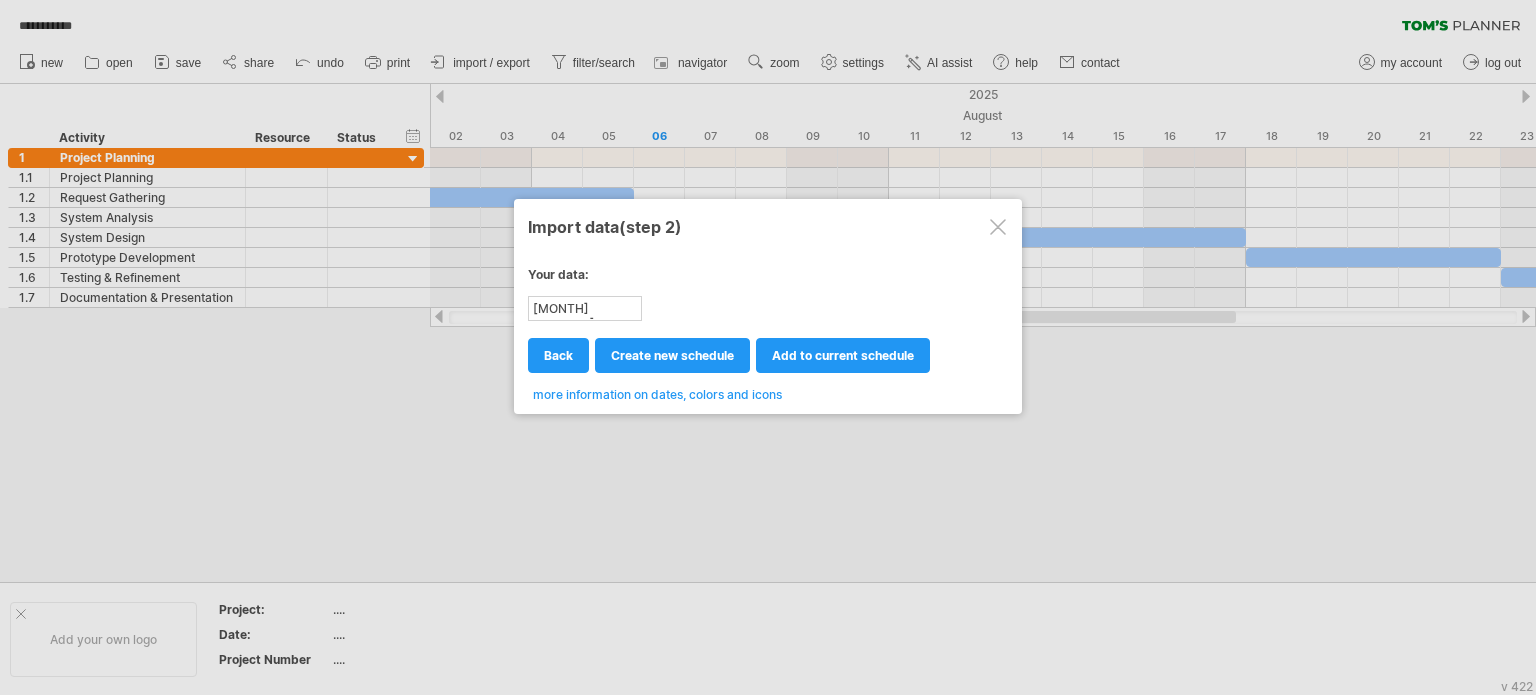 click on "[MONTH] [NUMBER]" at bounding box center (585, 308) 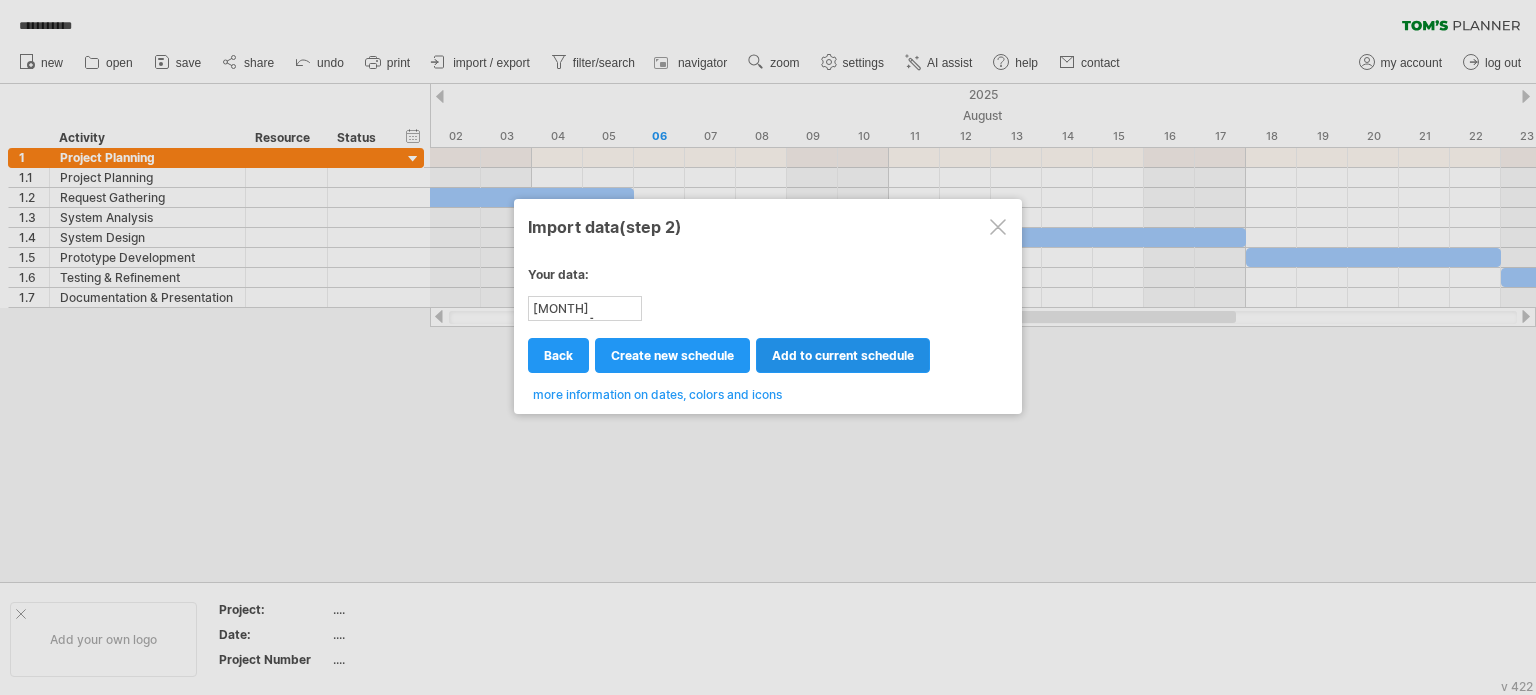 click on "add to current schedule" at bounding box center (843, 355) 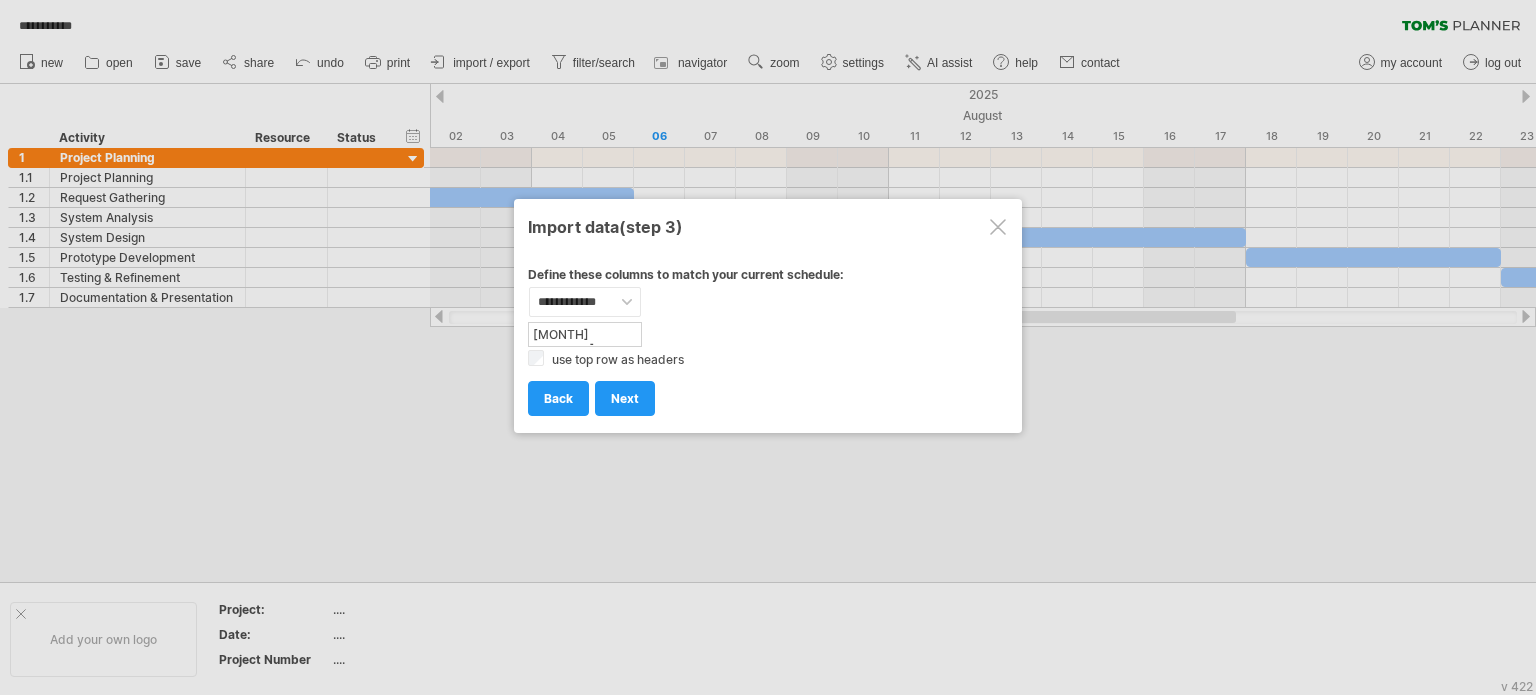 click on "[MONTH] [NUMBER]" at bounding box center (585, 334) 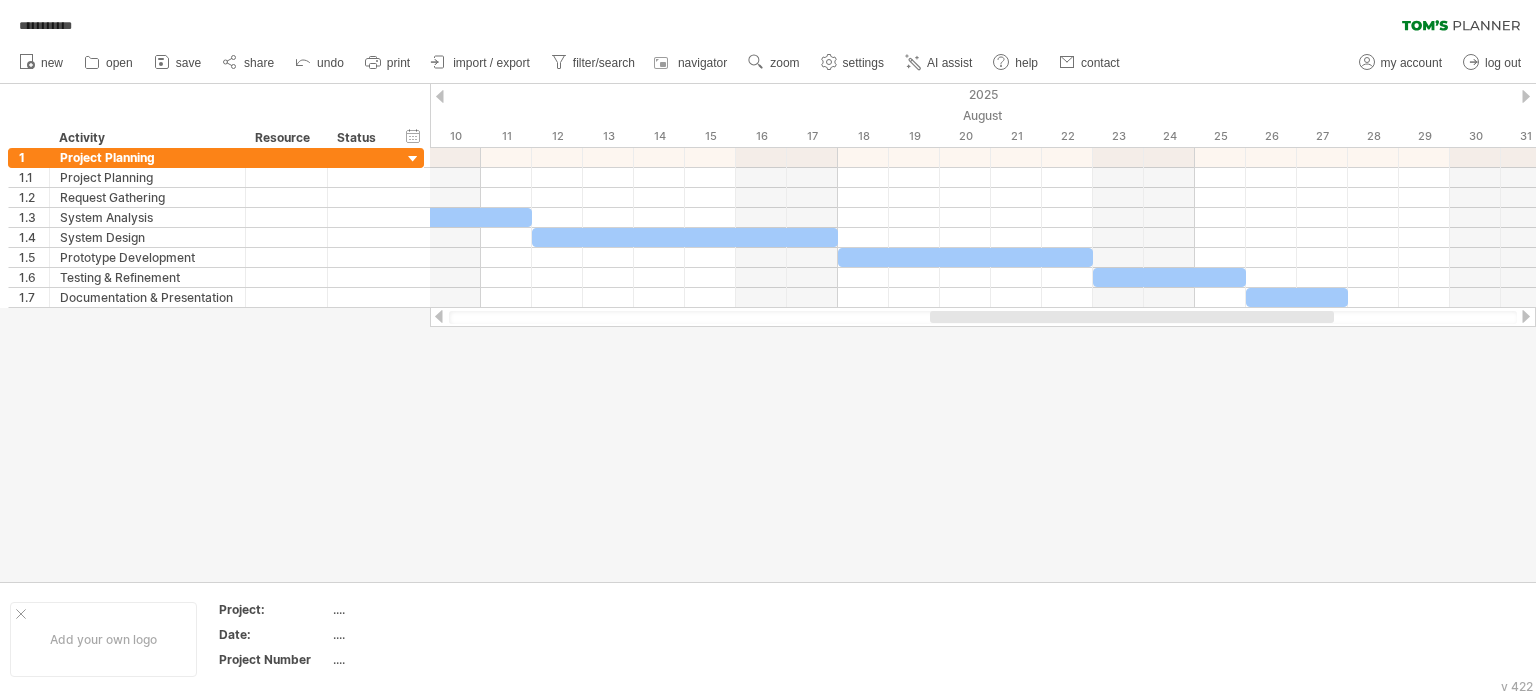 click at bounding box center [768, 333] 